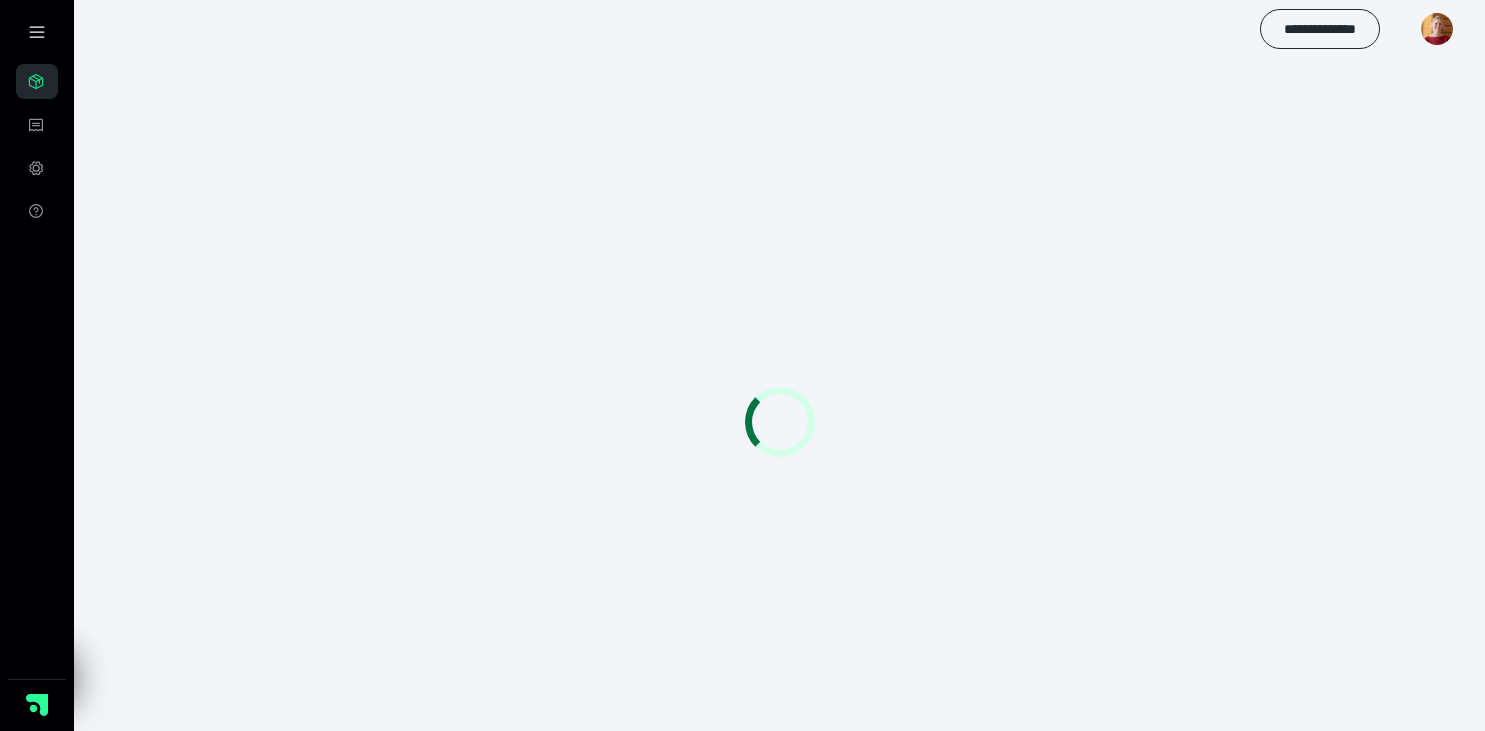 scroll, scrollTop: 0, scrollLeft: 0, axis: both 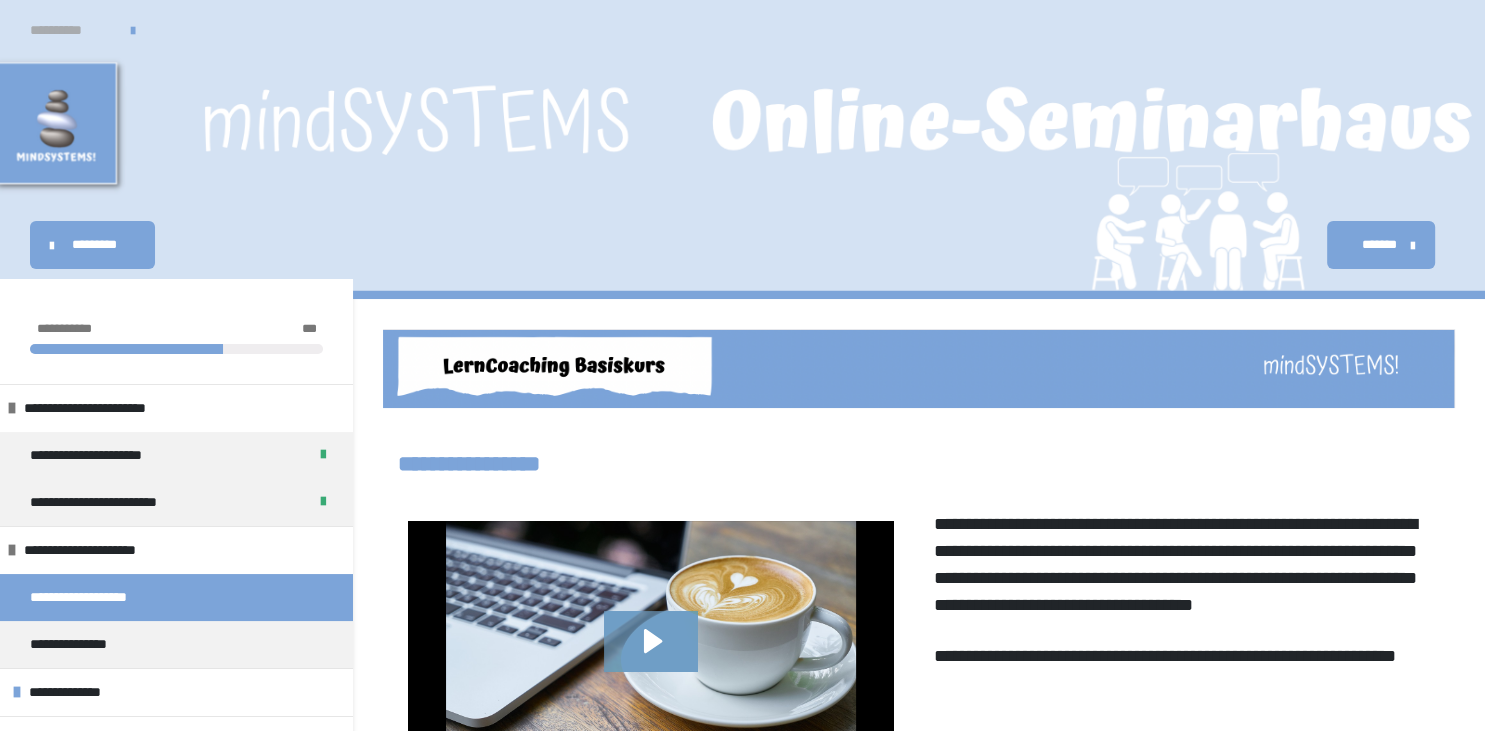 click on "**********" at bounding box center (70, 30) 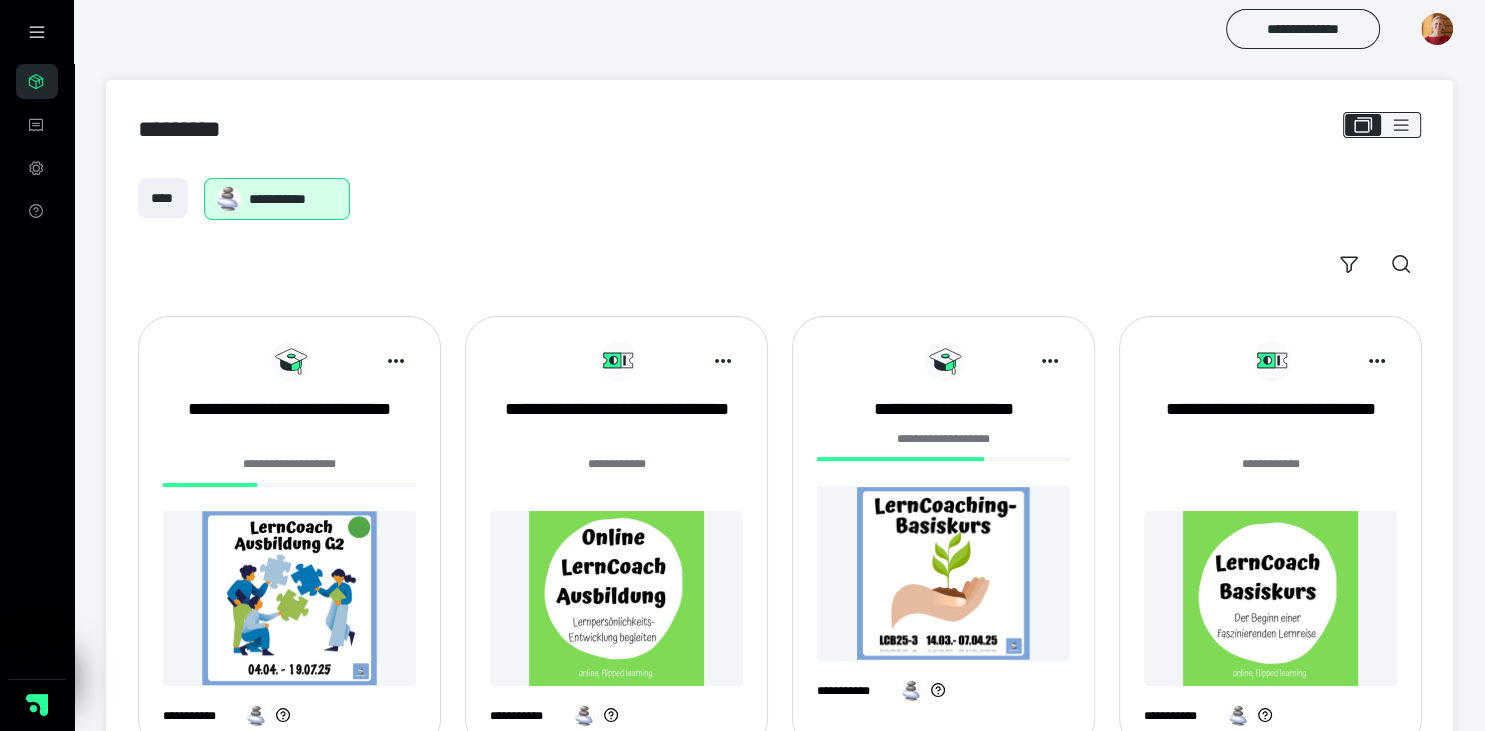 scroll, scrollTop: 75, scrollLeft: 0, axis: vertical 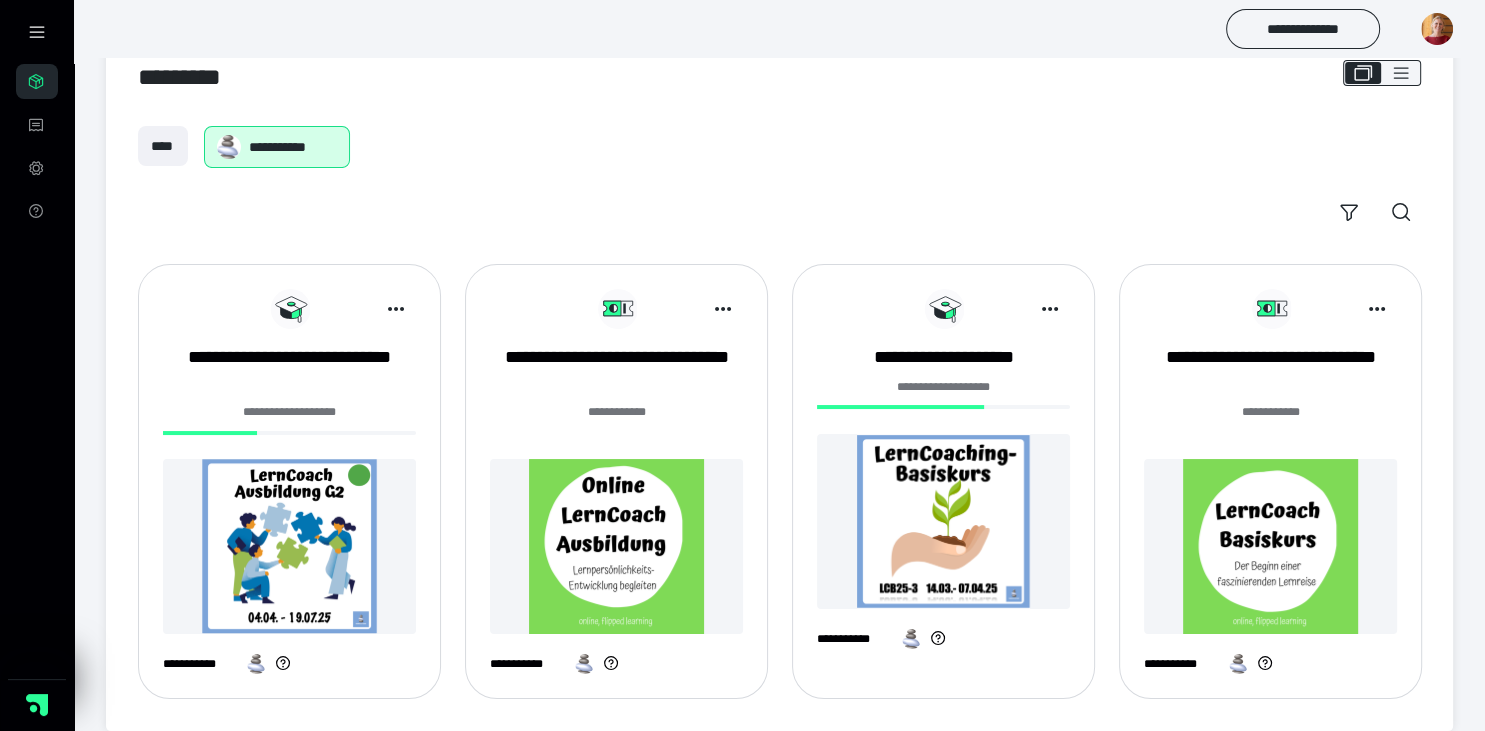 click at bounding box center [289, 546] 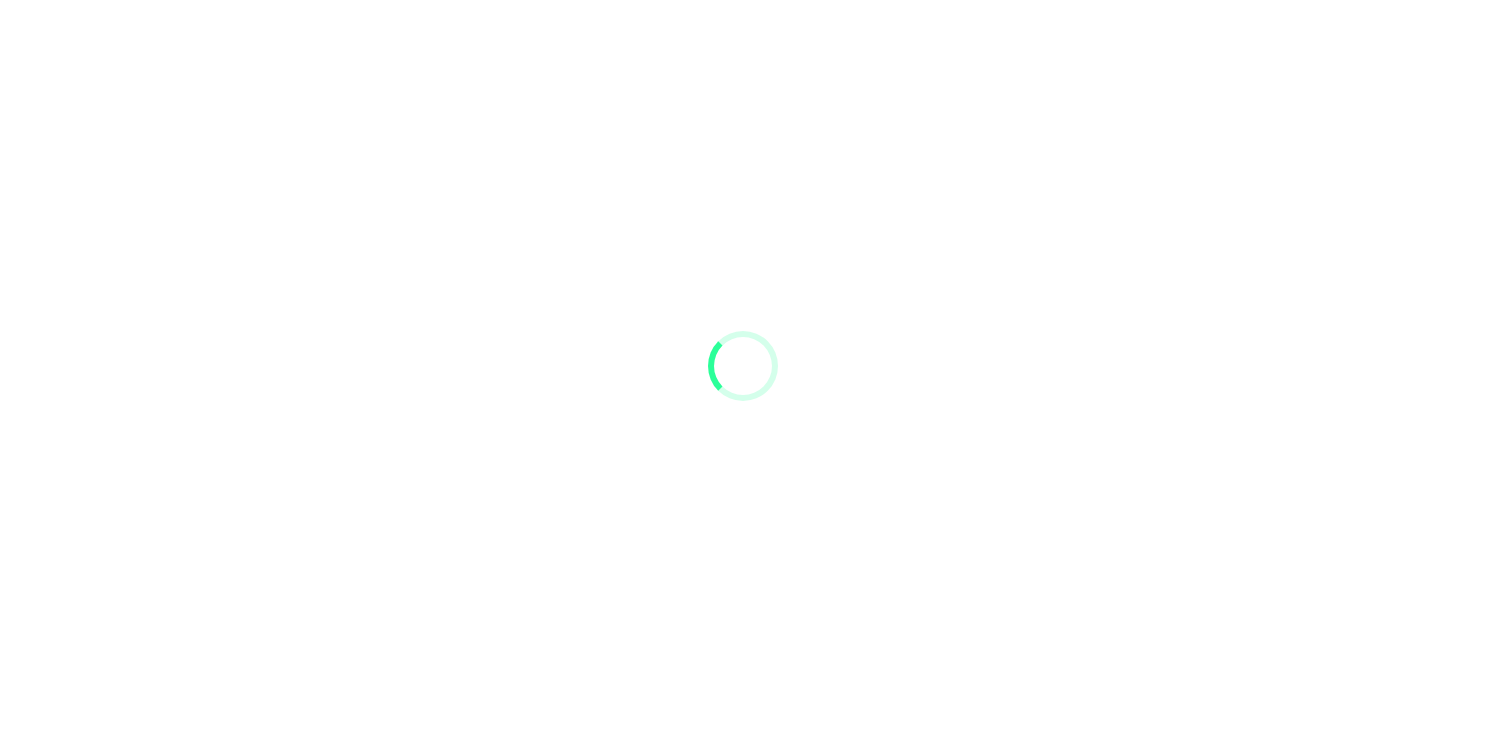 scroll, scrollTop: 0, scrollLeft: 0, axis: both 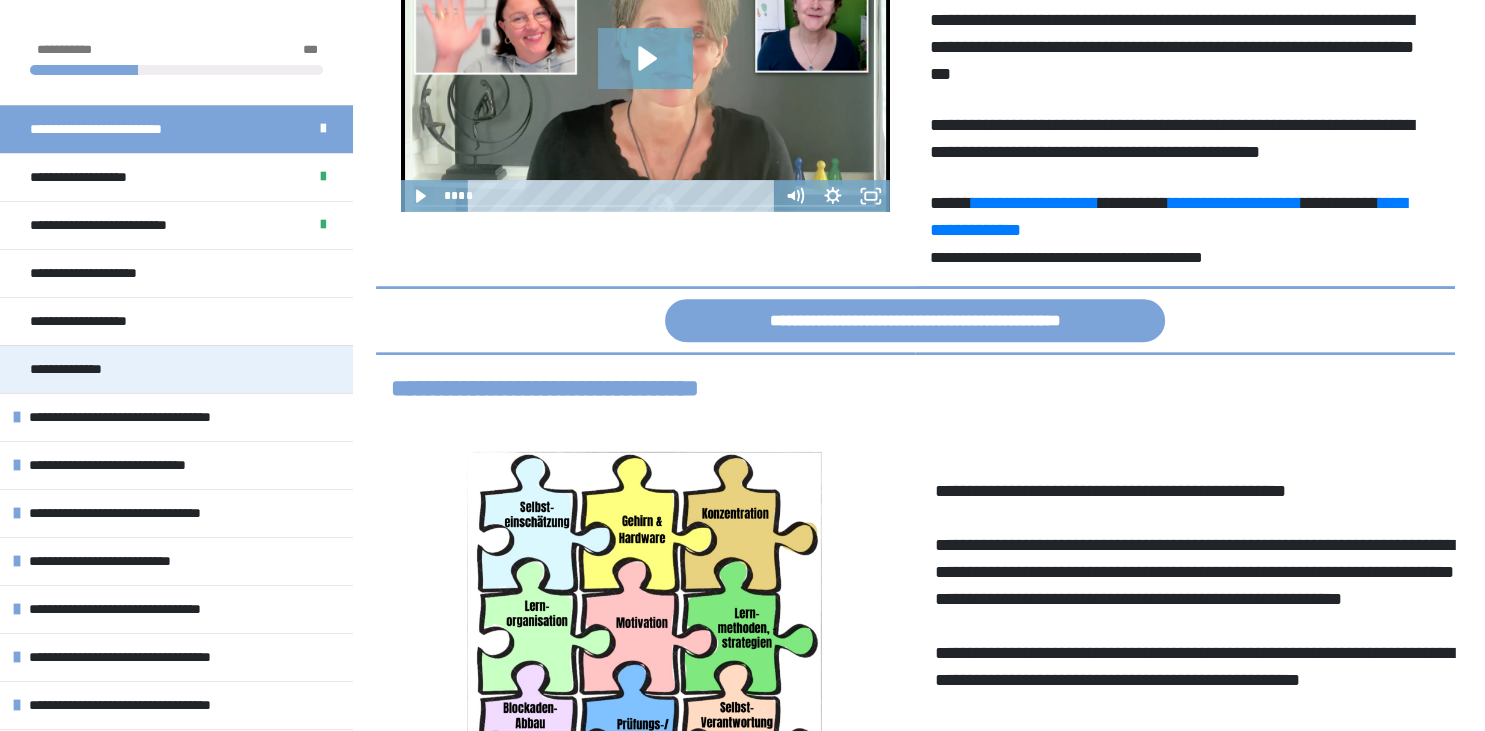 click on "**********" at bounding box center (88, 369) 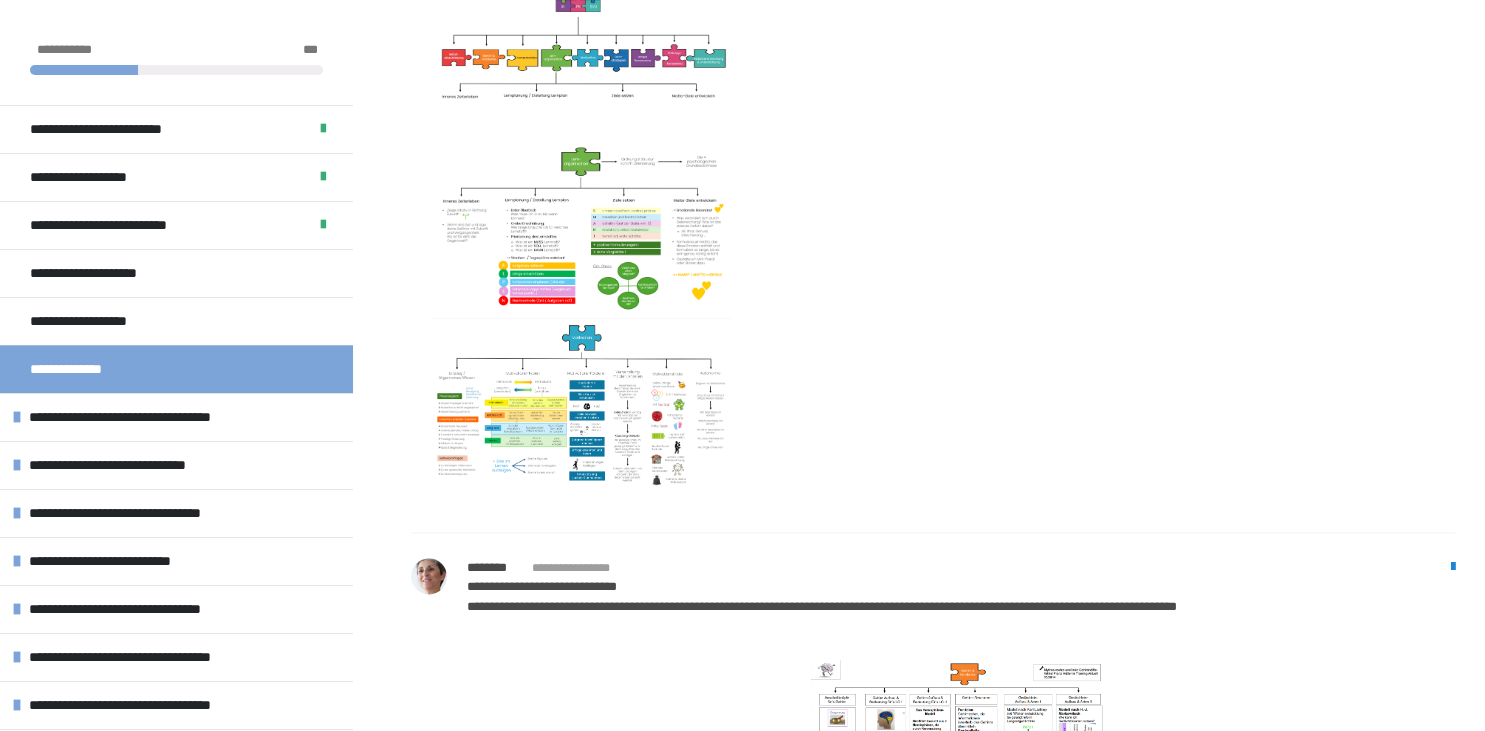 scroll, scrollTop: 2506, scrollLeft: 0, axis: vertical 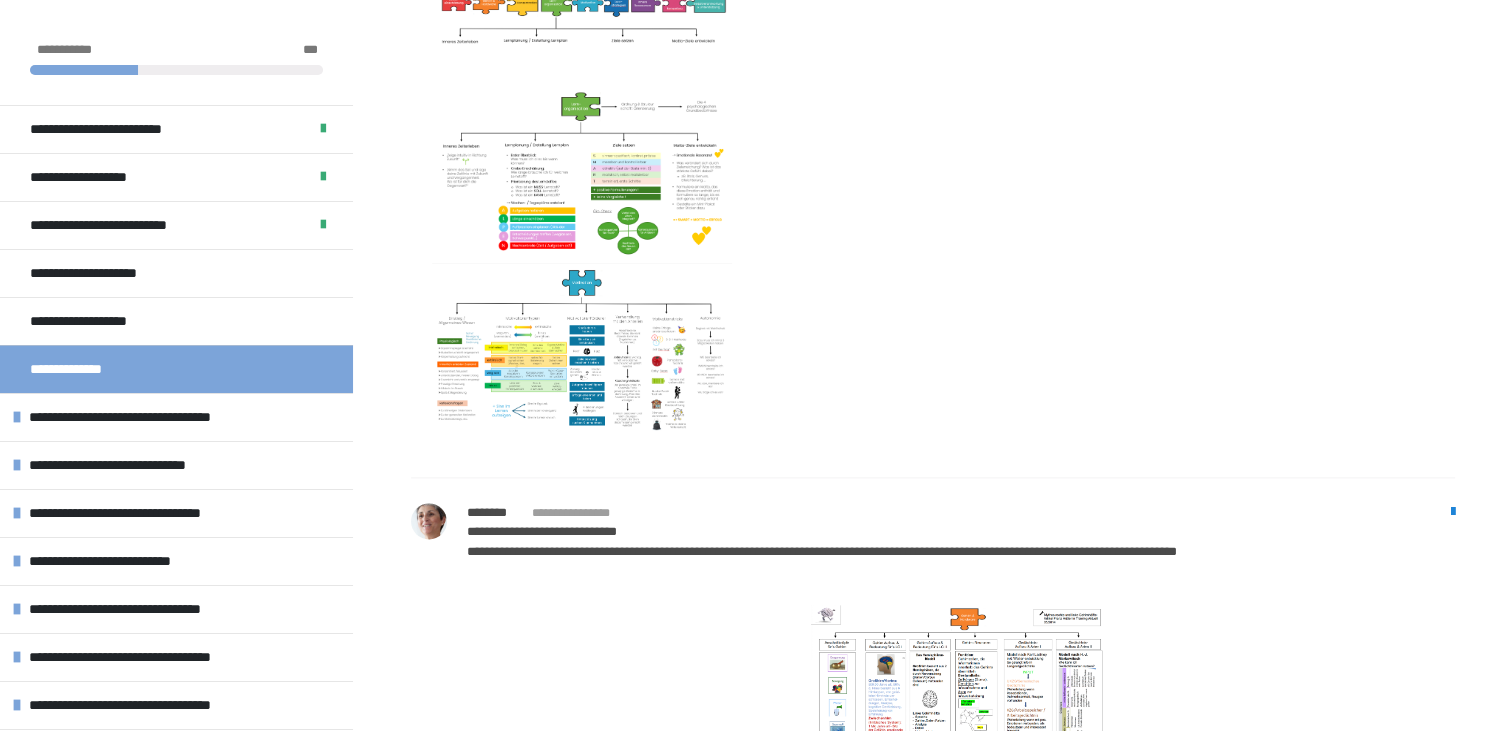 click at bounding box center [582, 348] 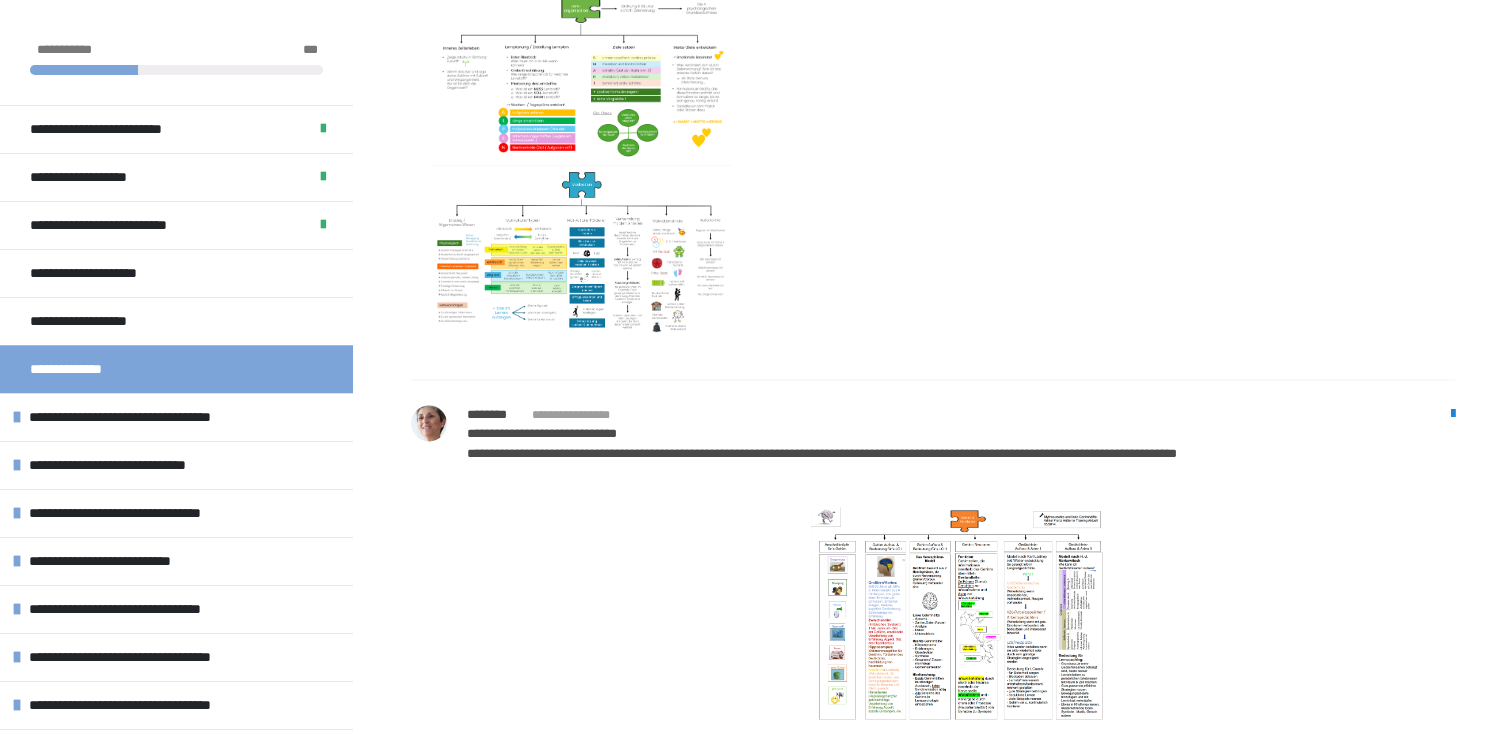 scroll, scrollTop: 2789, scrollLeft: 0, axis: vertical 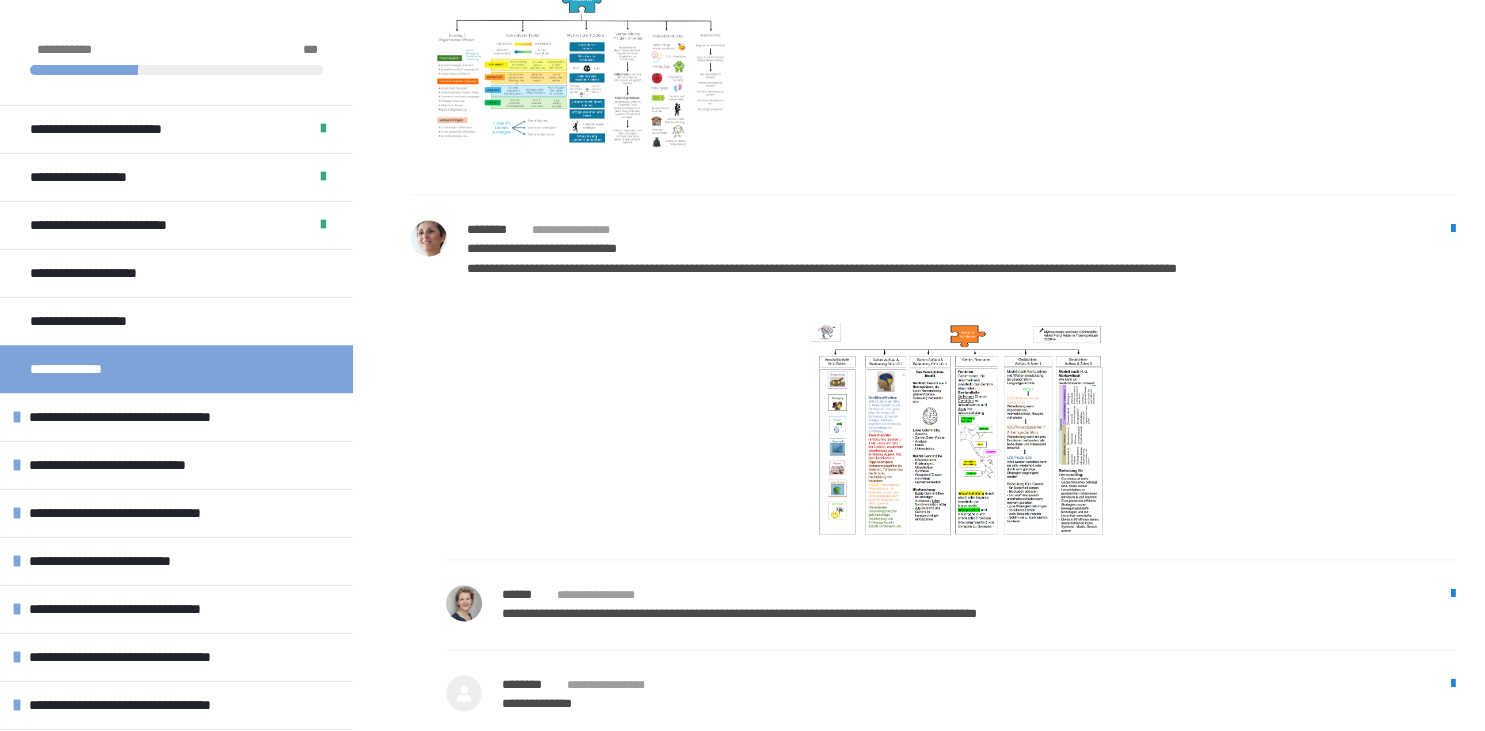 click at bounding box center (961, 428) 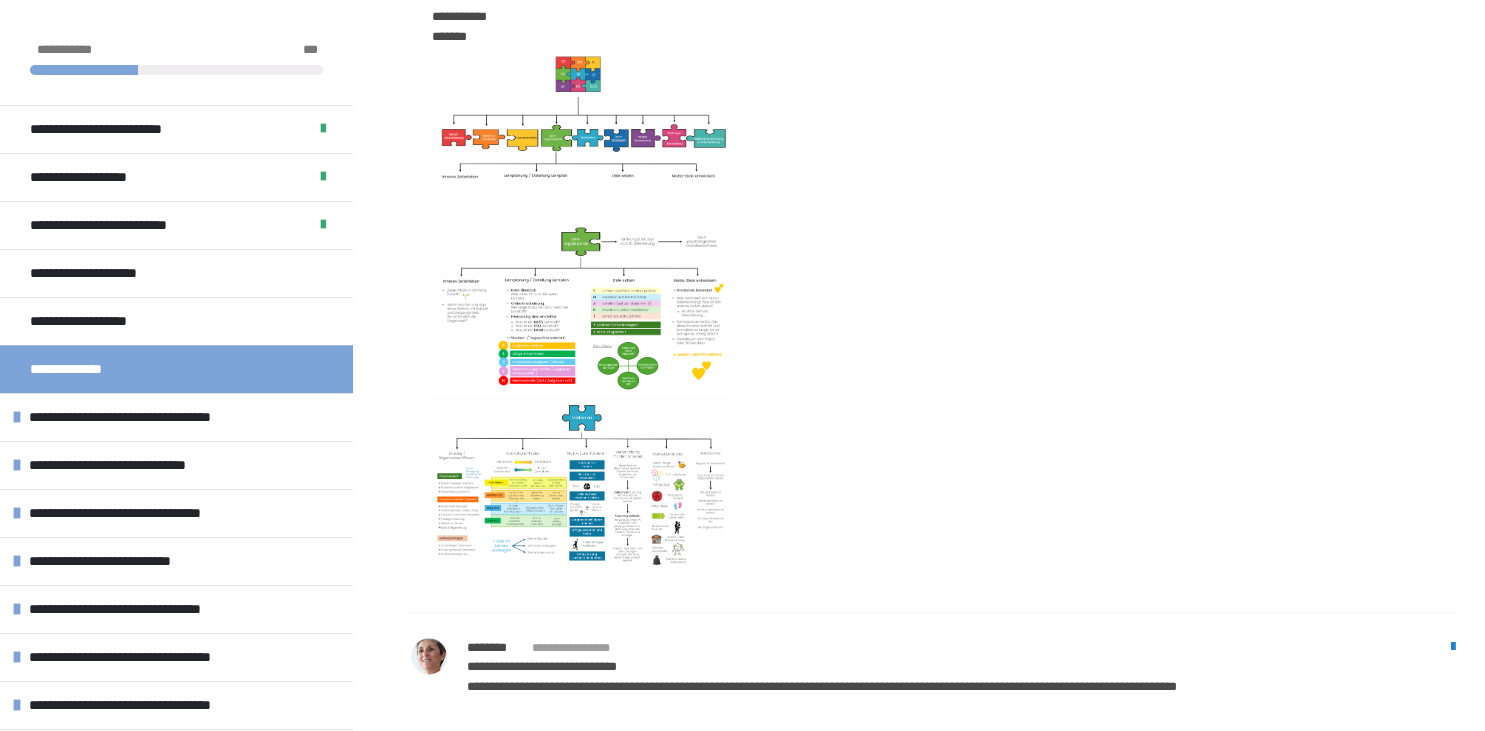 scroll, scrollTop: 2367, scrollLeft: 0, axis: vertical 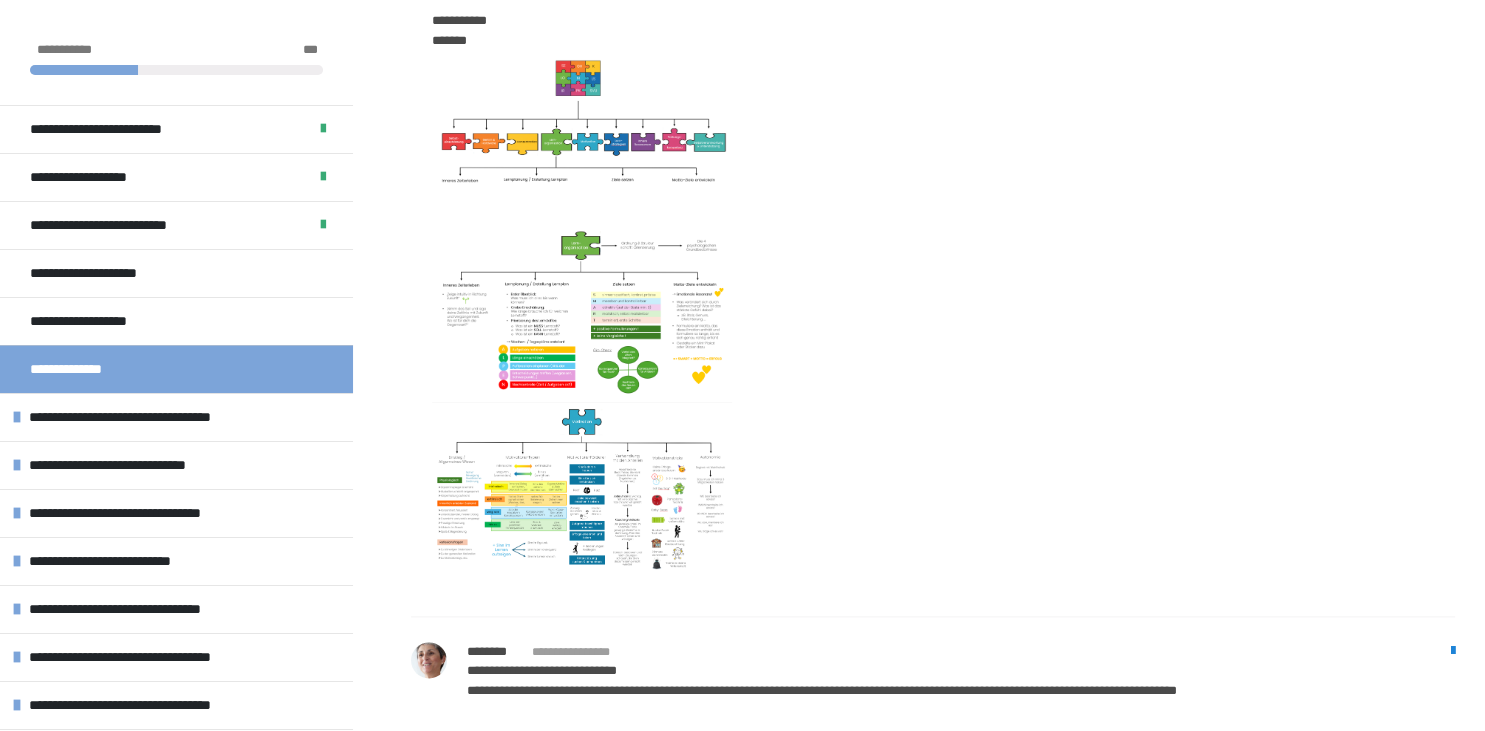 click on "**********" at bounding box center [943, 213] 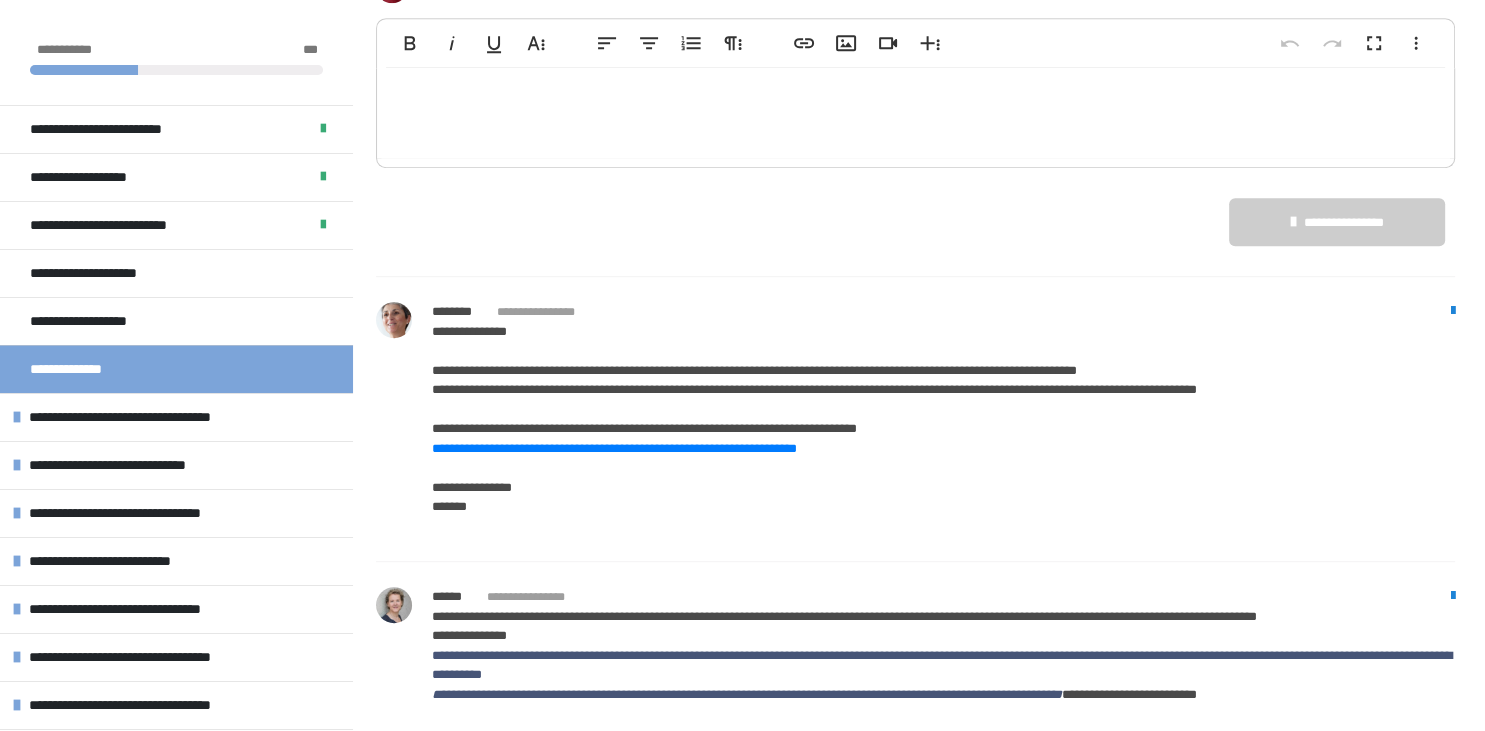 scroll, scrollTop: 994, scrollLeft: 0, axis: vertical 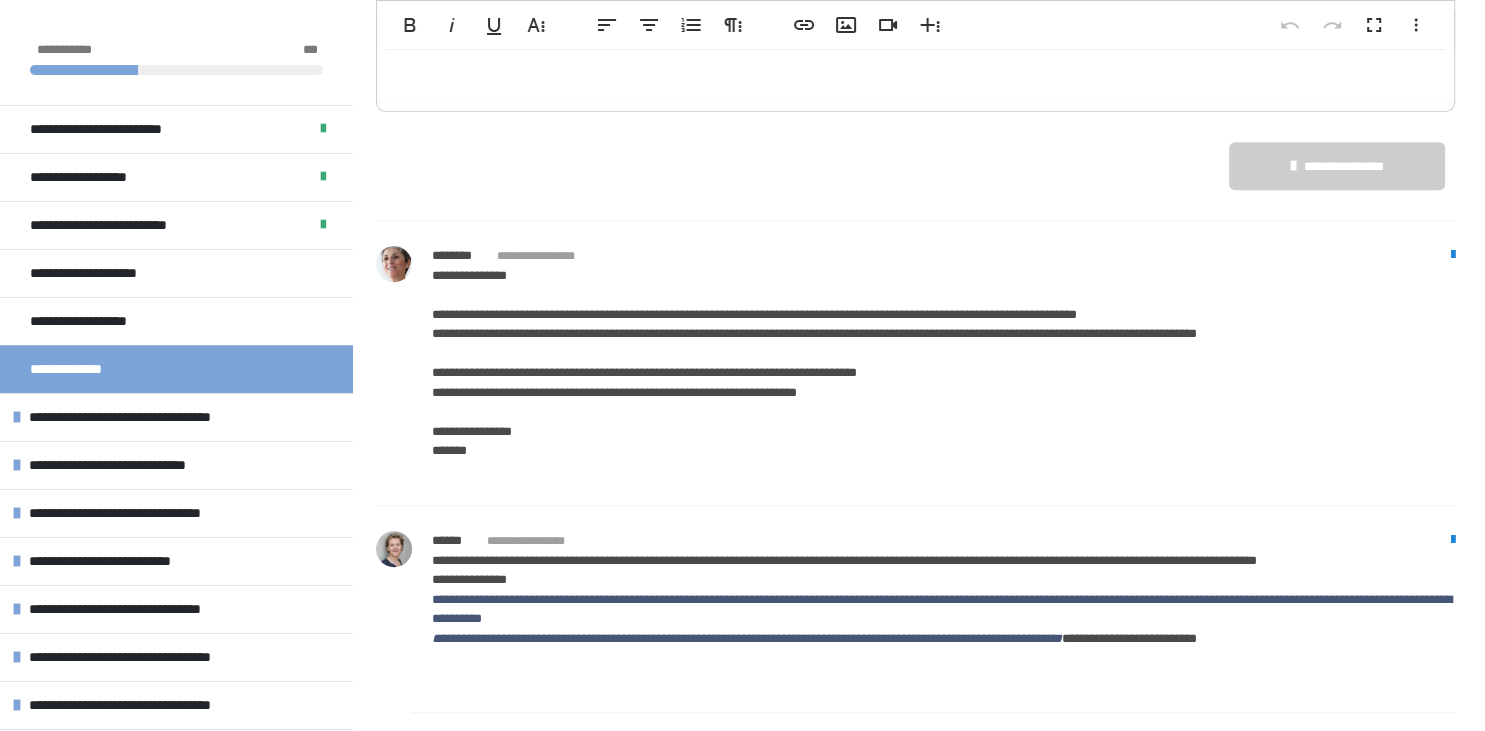 click on "**********" at bounding box center (614, 392) 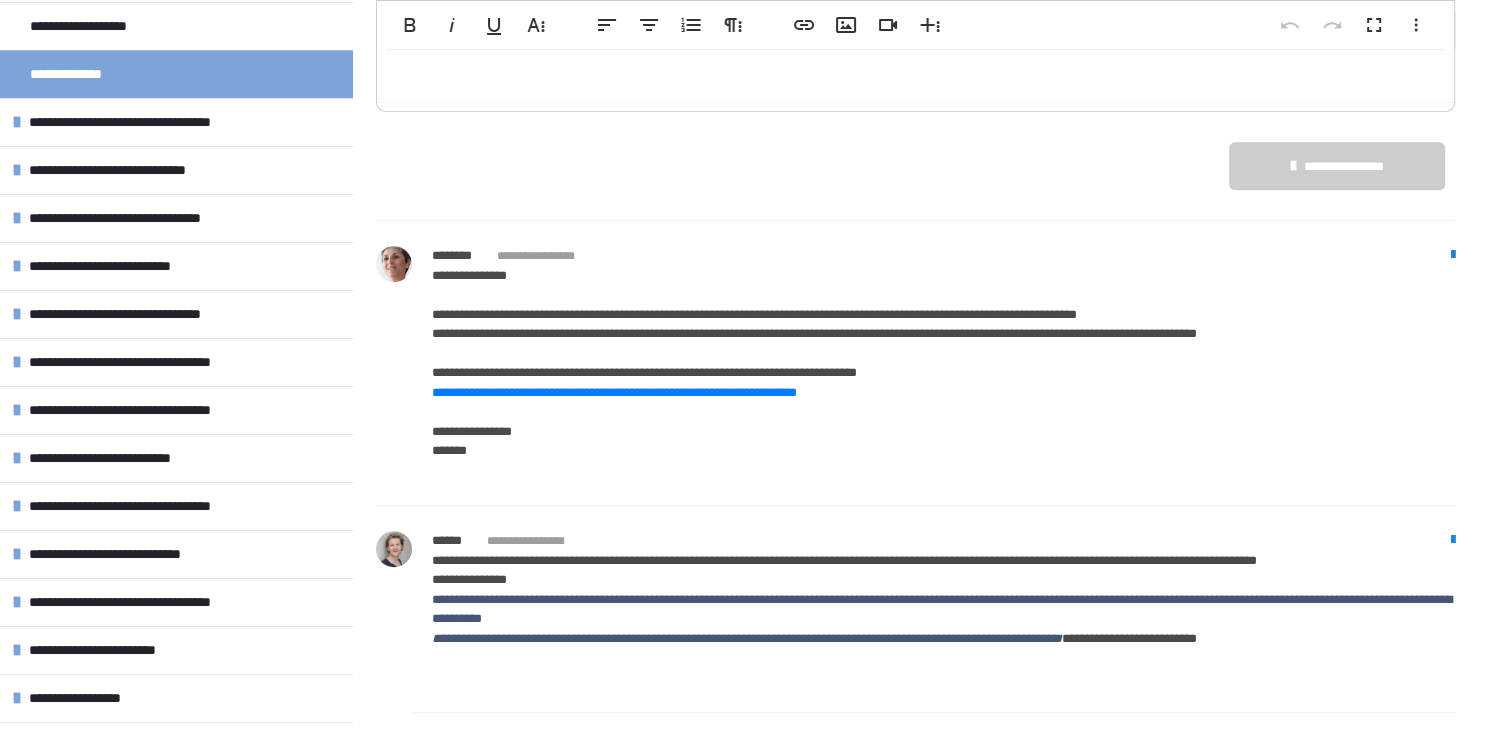 scroll, scrollTop: 325, scrollLeft: 0, axis: vertical 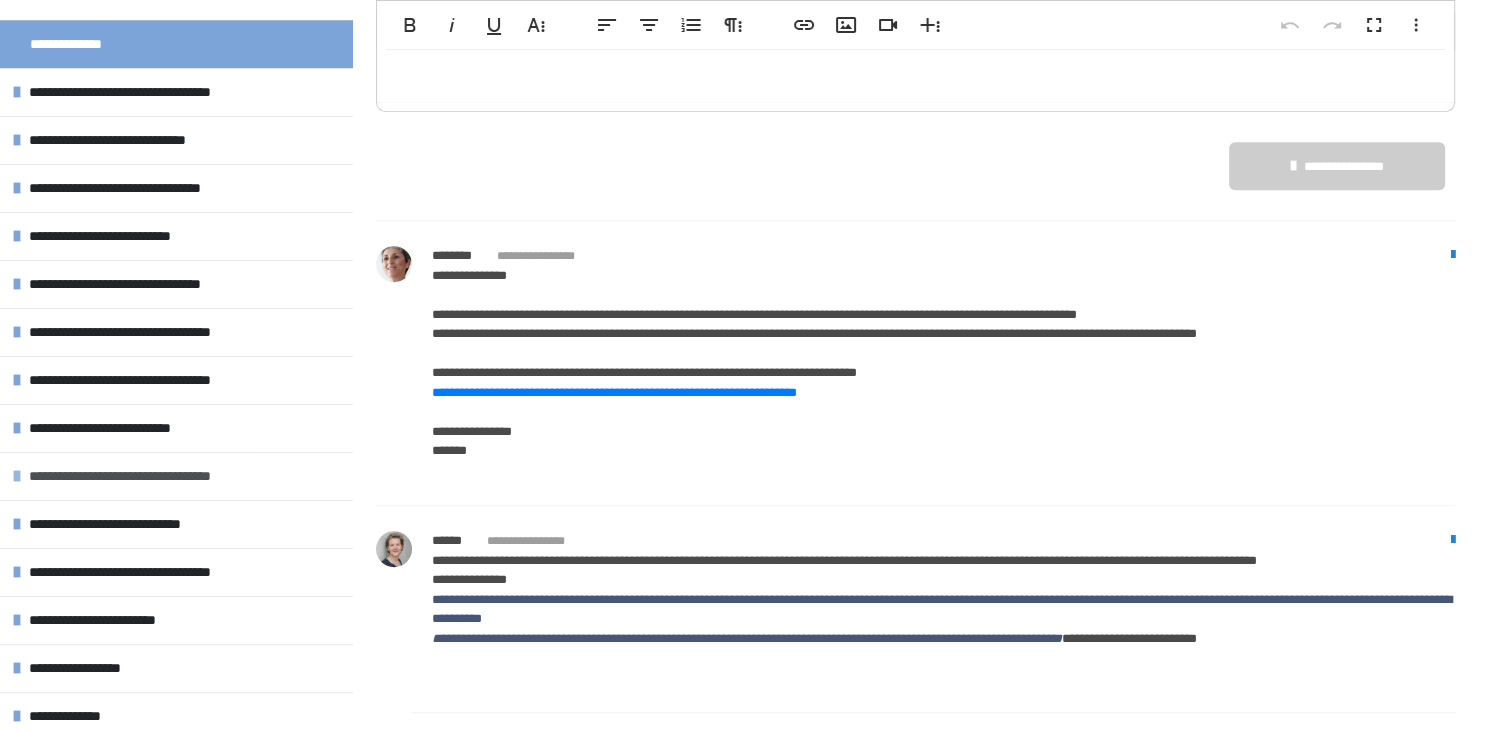 click on "**********" at bounding box center [147, 476] 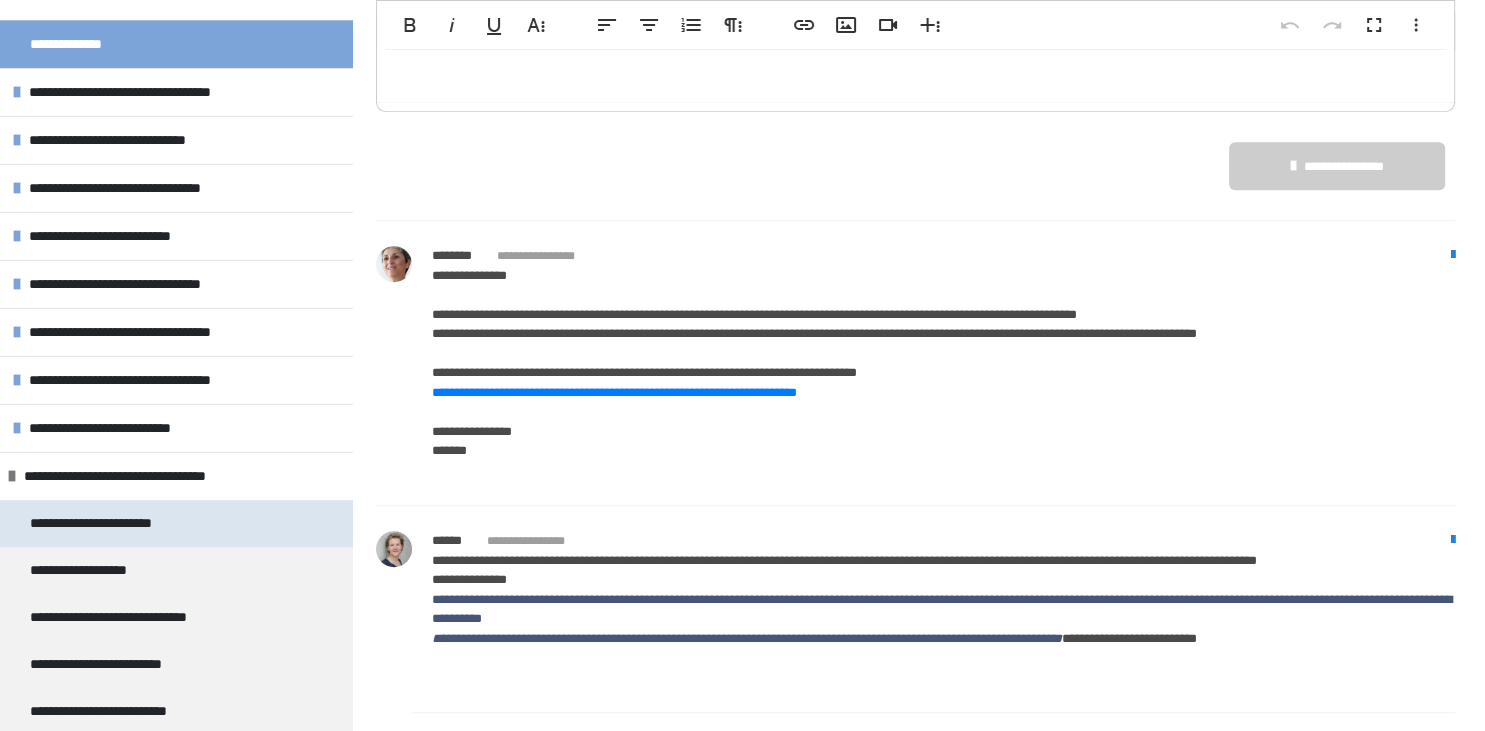 click on "**********" at bounding box center [104, 523] 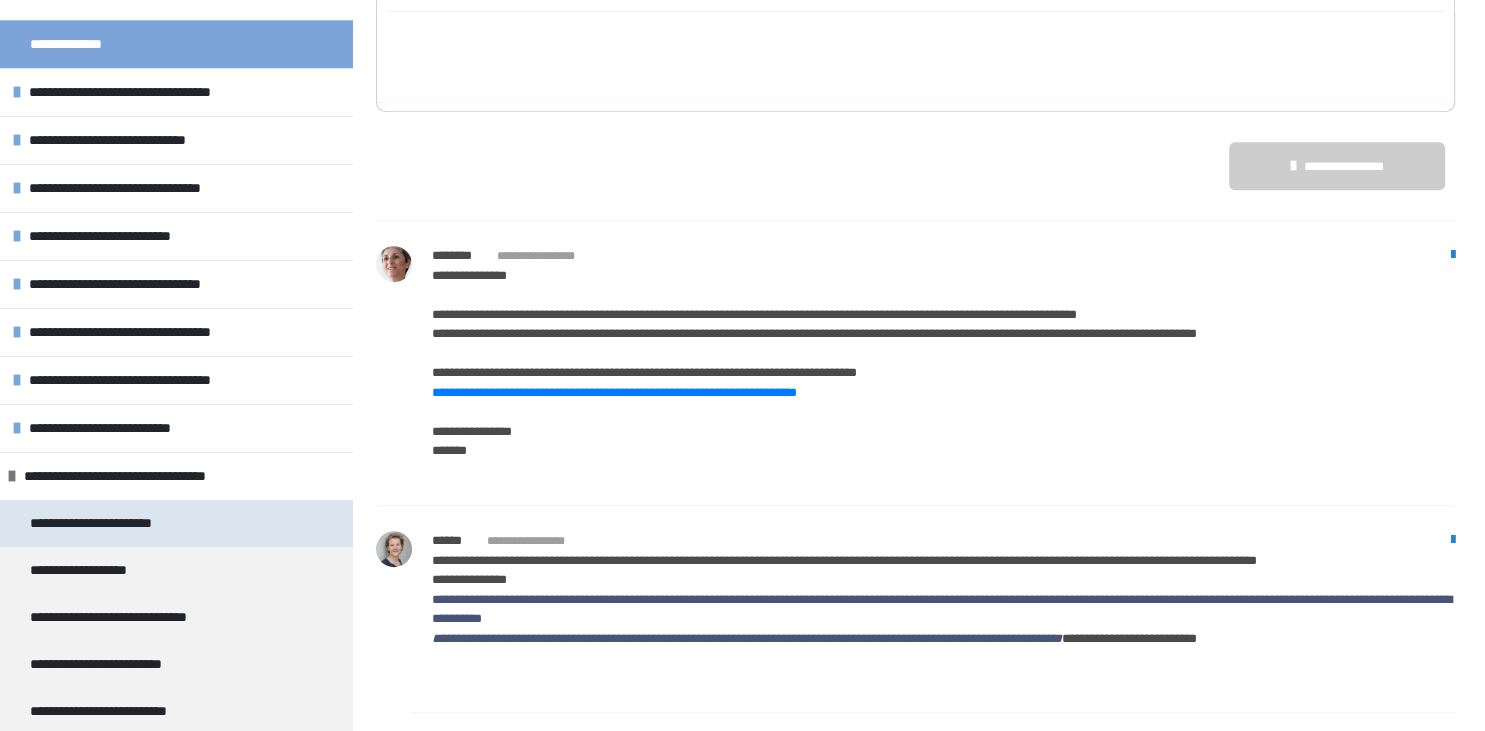 scroll, scrollTop: 288, scrollLeft: 0, axis: vertical 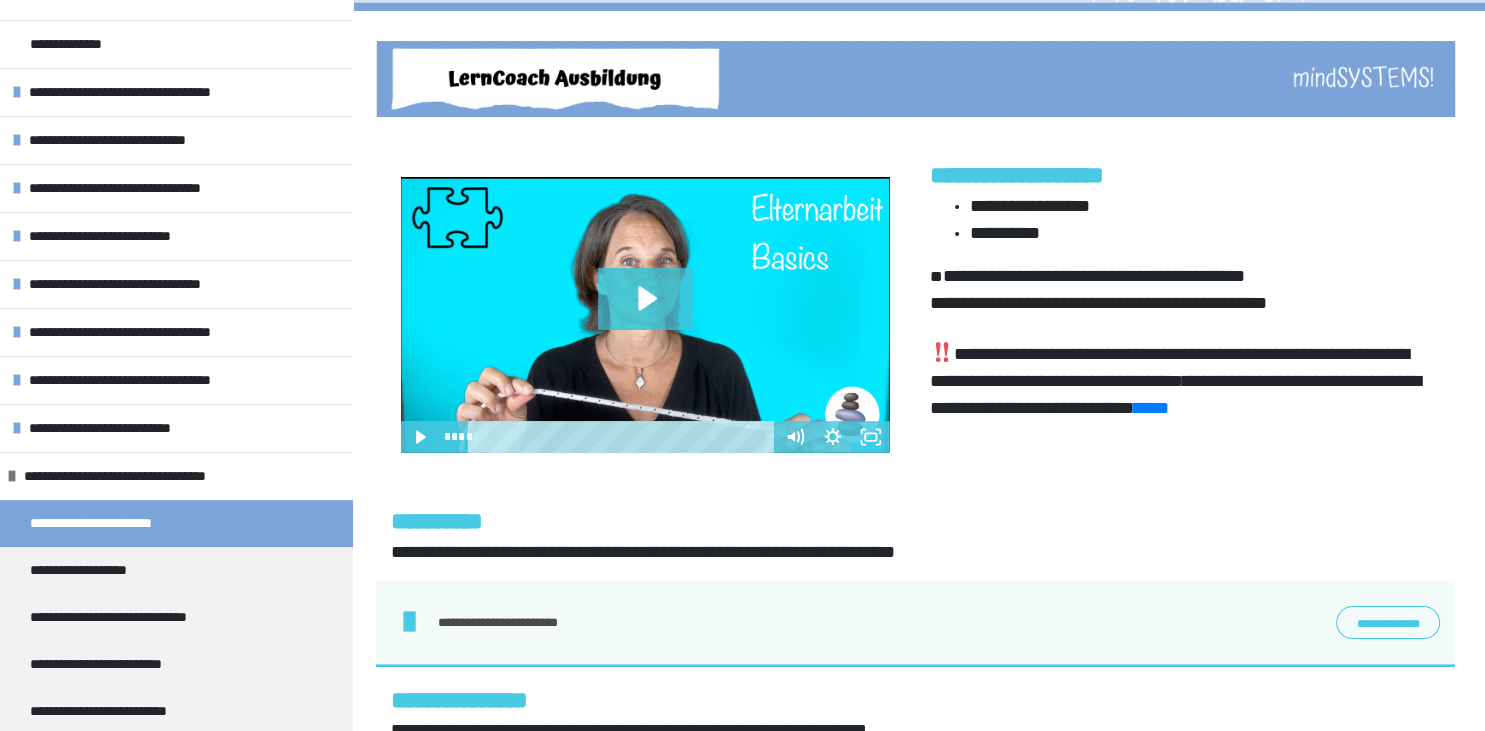 click on "**********" at bounding box center (1388, 623) 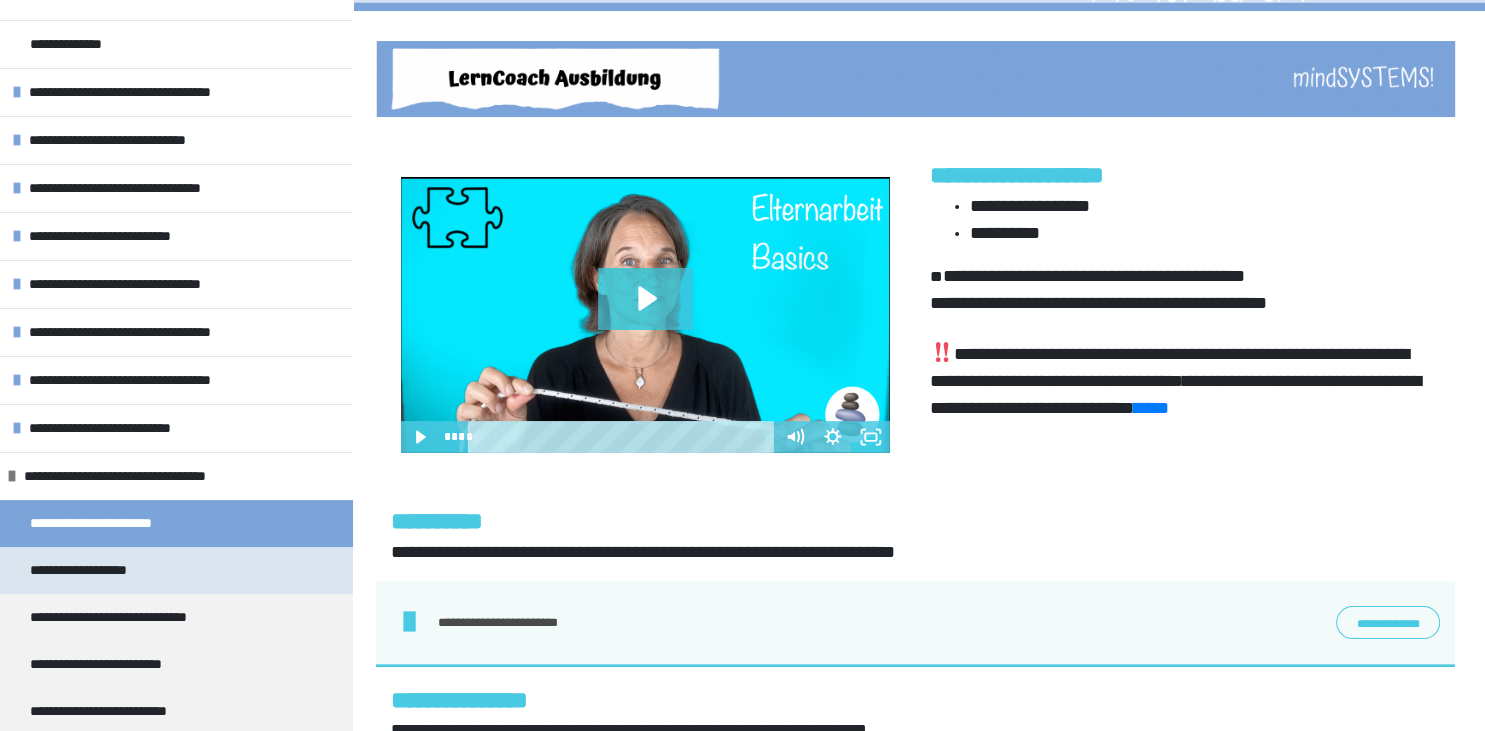 click on "**********" at bounding box center [176, 570] 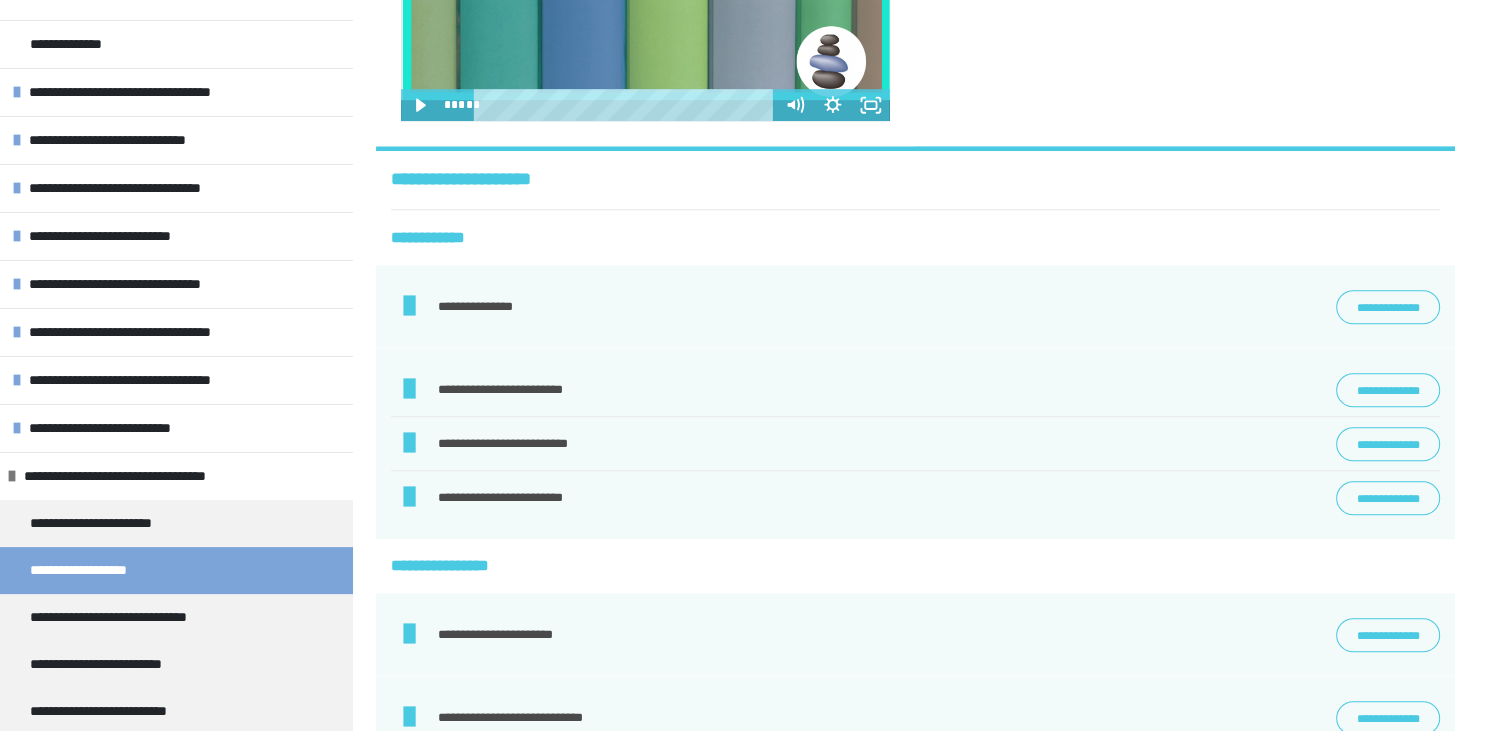 scroll, scrollTop: 1229, scrollLeft: 0, axis: vertical 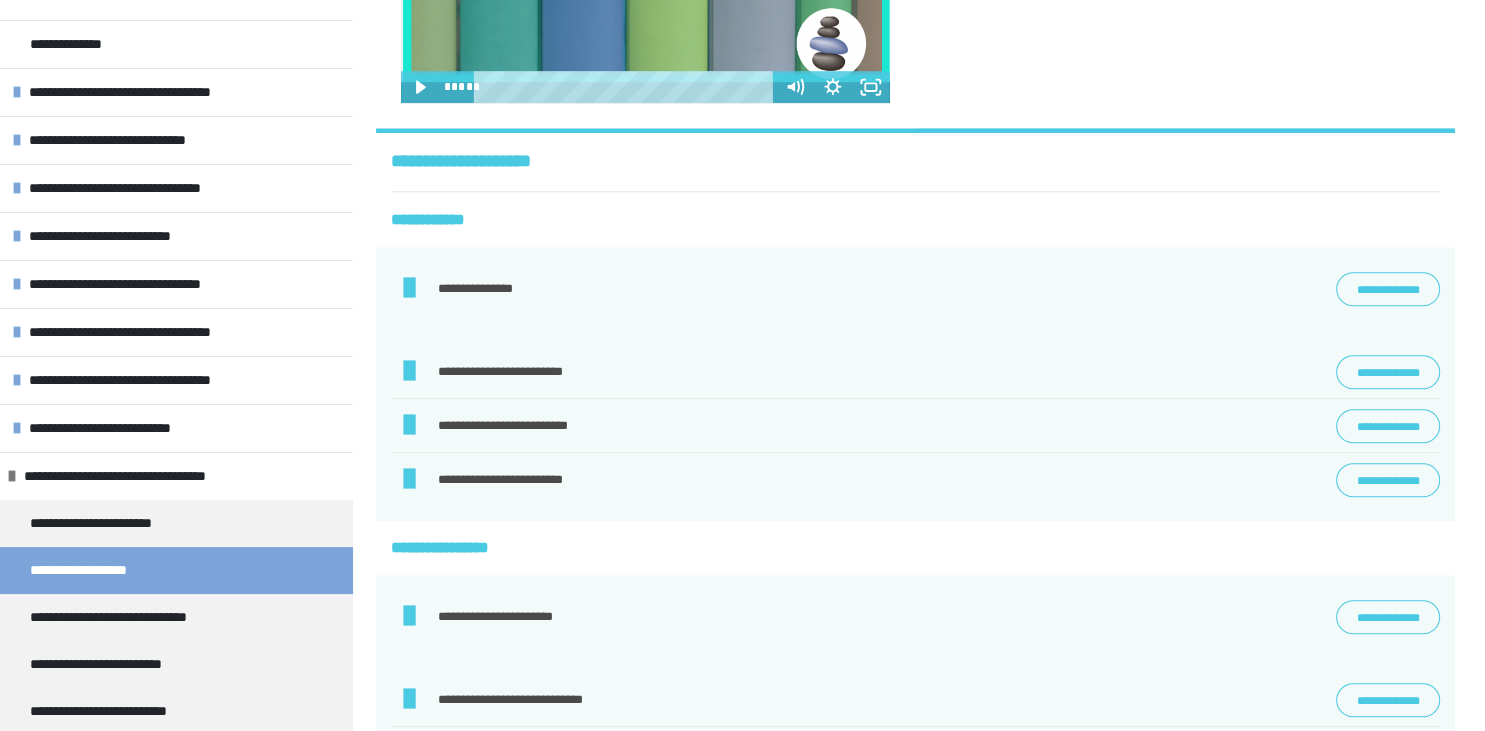 click on "**********" at bounding box center [1388, 372] 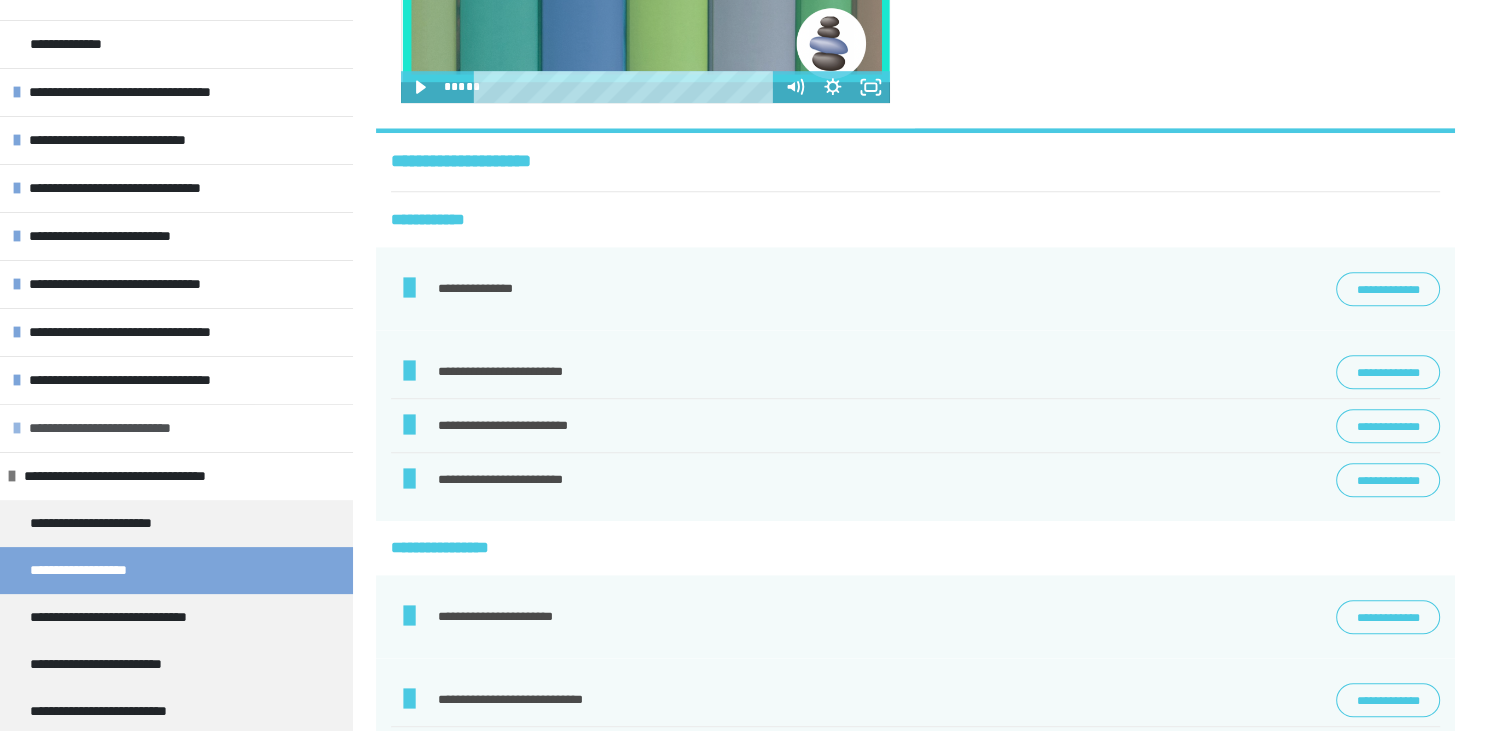 click on "**********" at bounding box center [123, 428] 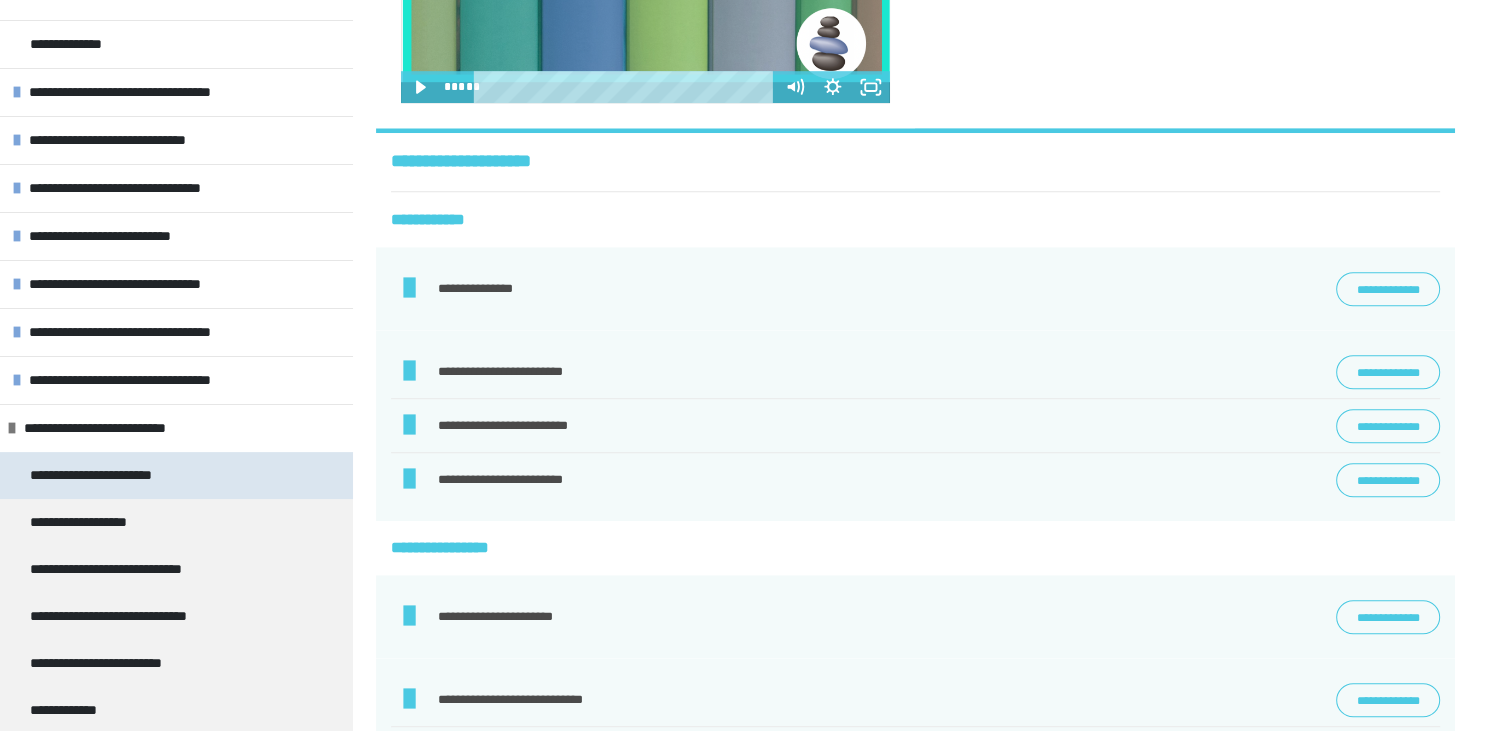 click on "**********" at bounding box center [104, 475] 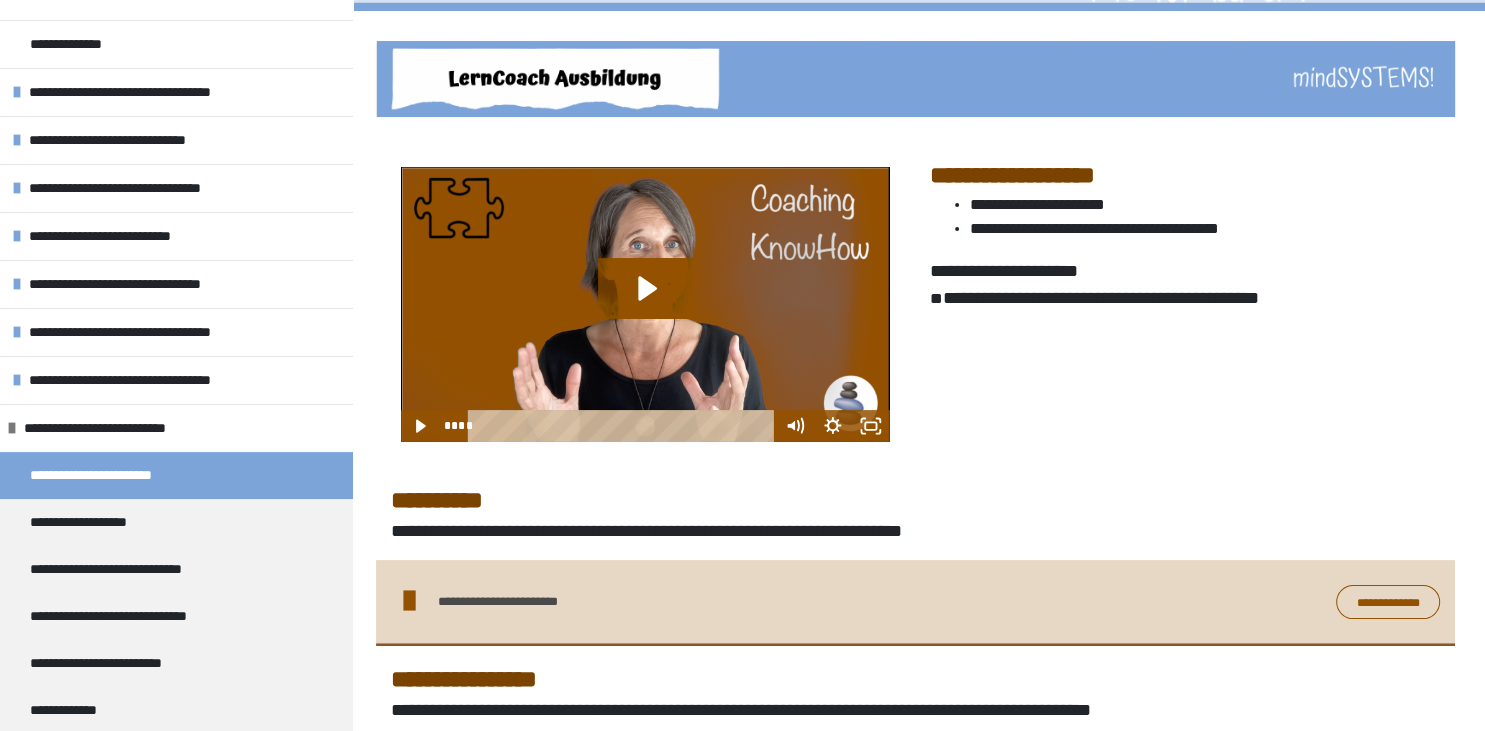 click on "**********" at bounding box center (1388, 602) 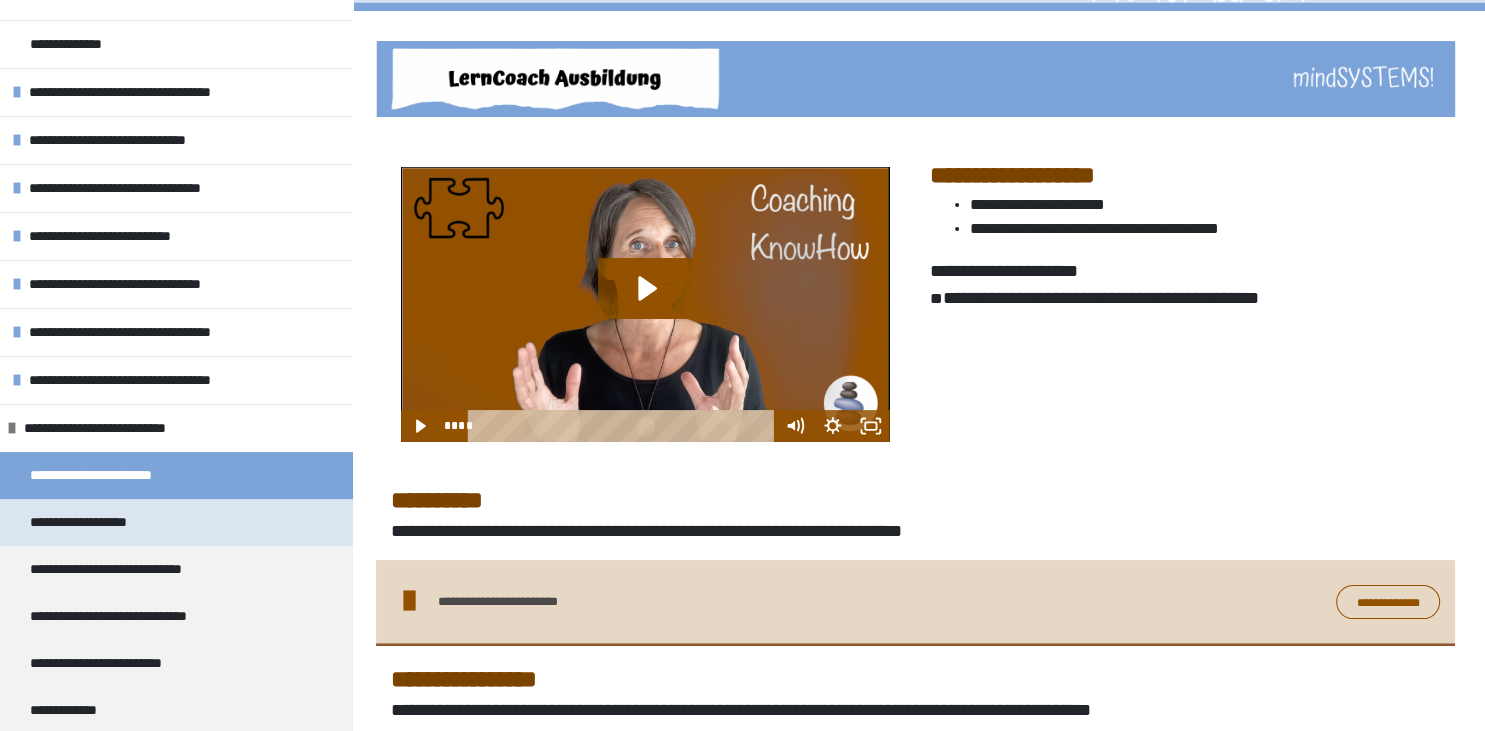 click on "**********" at bounding box center (176, 522) 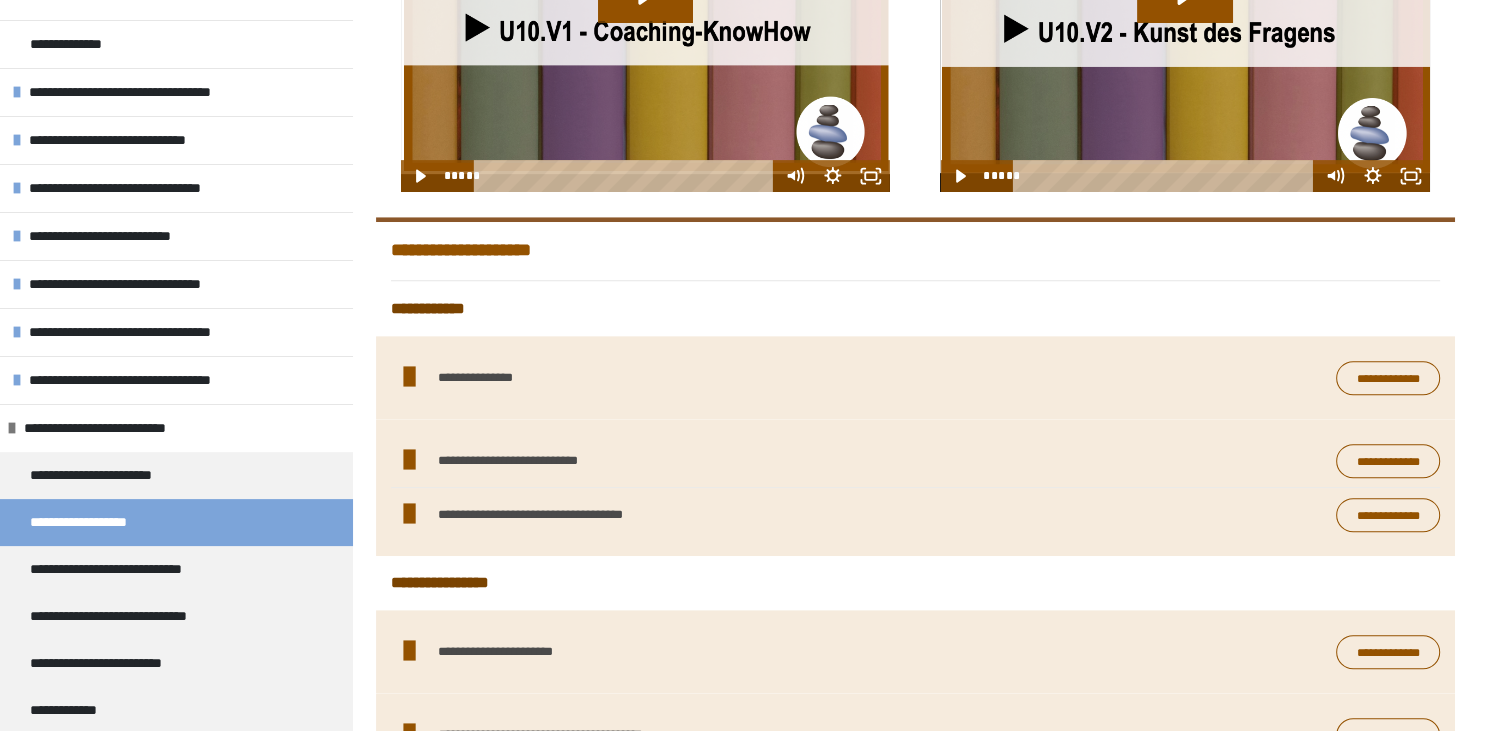 scroll, scrollTop: 736, scrollLeft: 0, axis: vertical 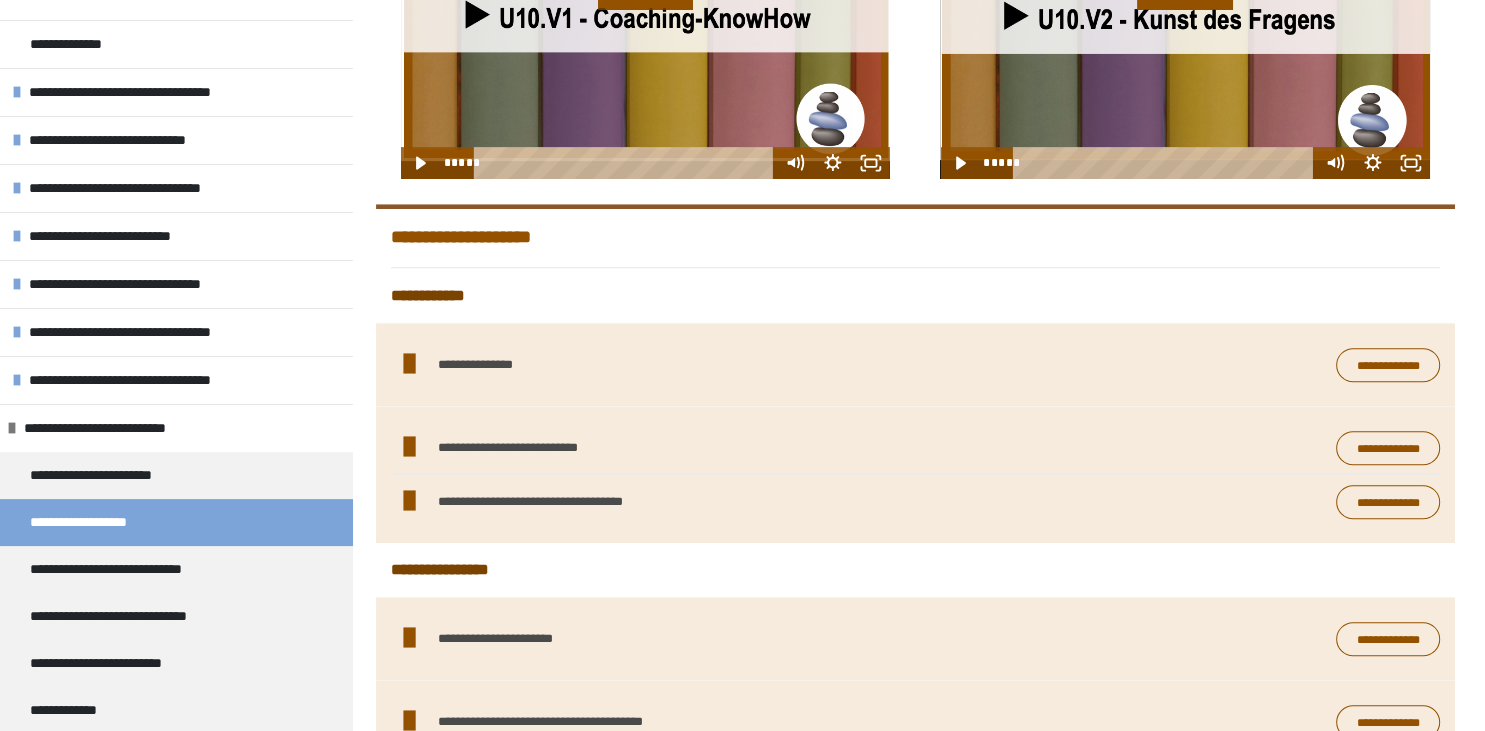 click on "**********" at bounding box center (1388, 448) 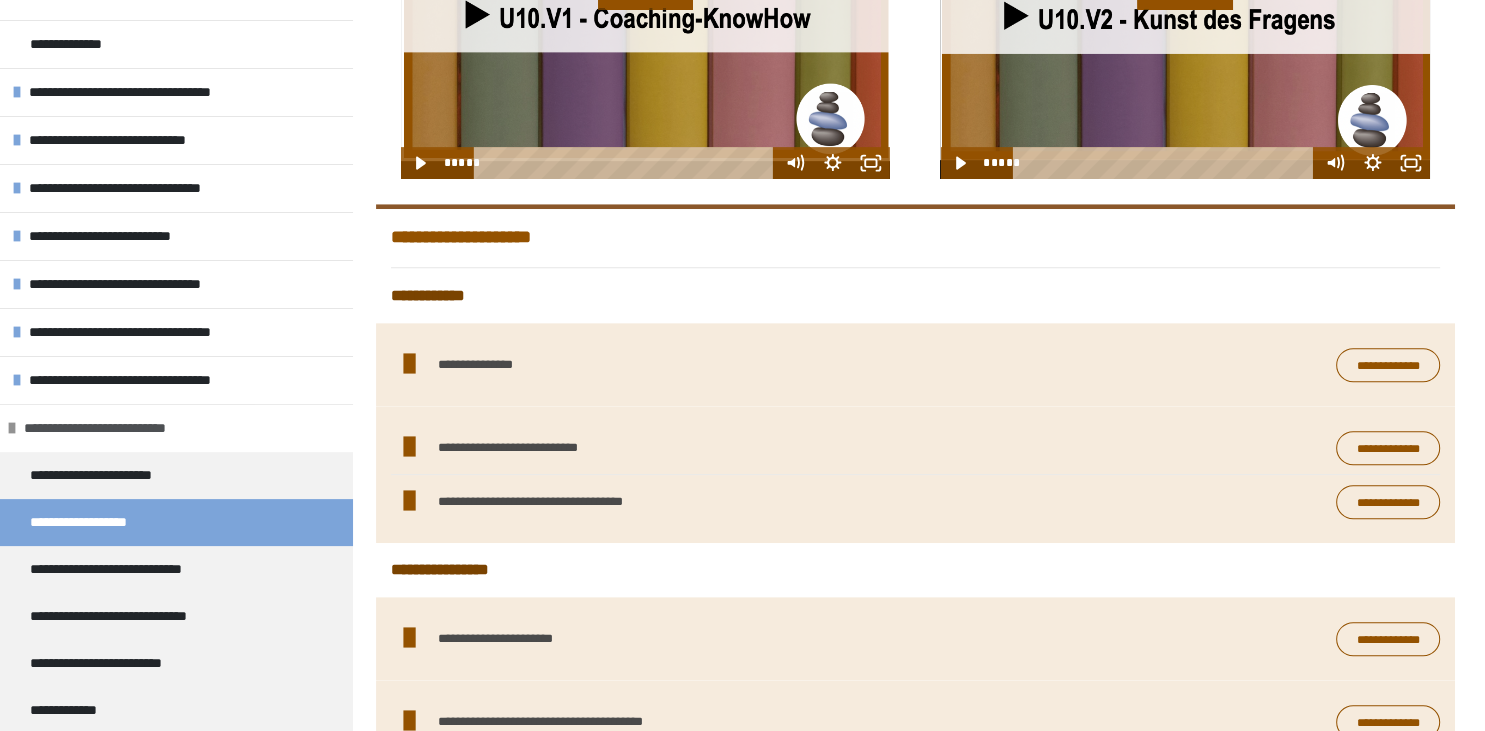 click on "**********" at bounding box center (118, 428) 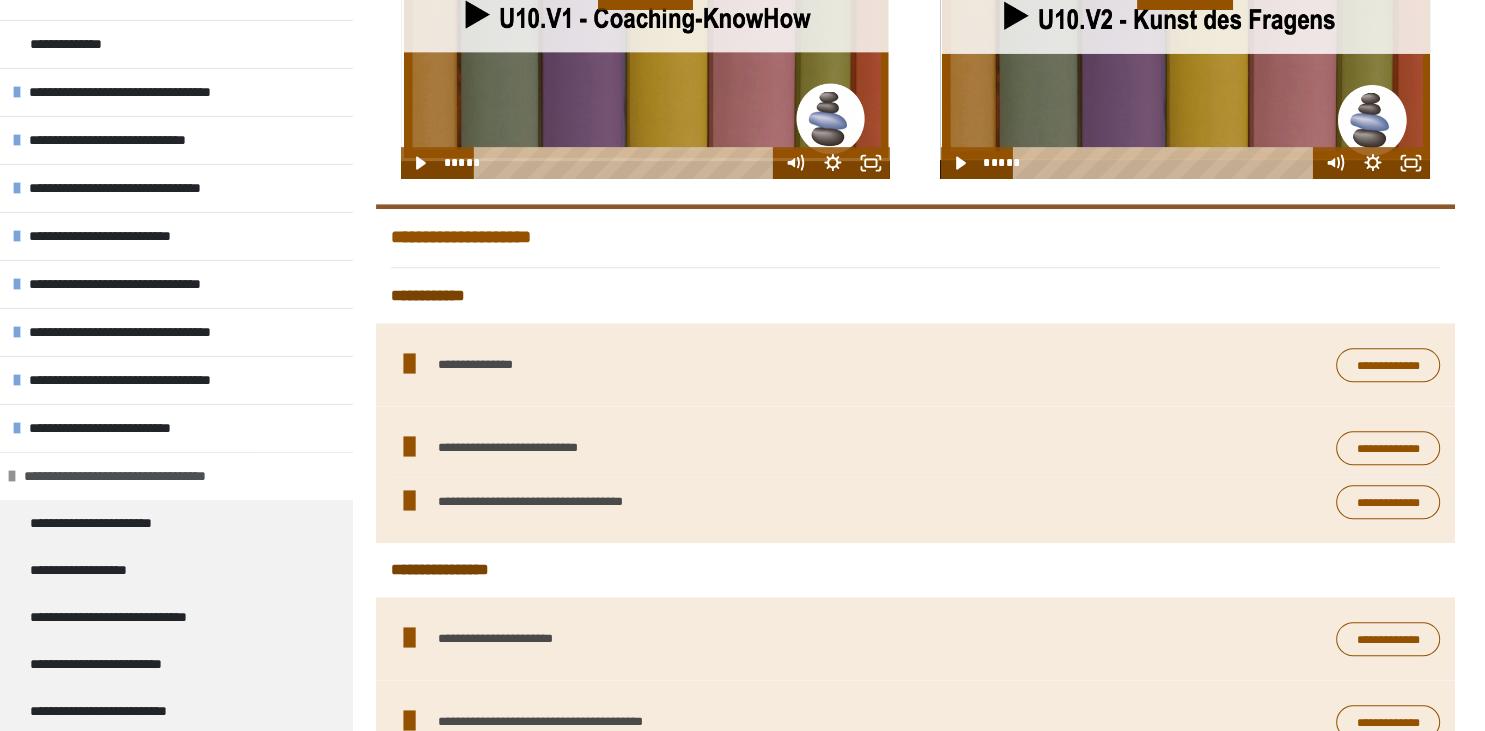 click on "**********" at bounding box center (176, 476) 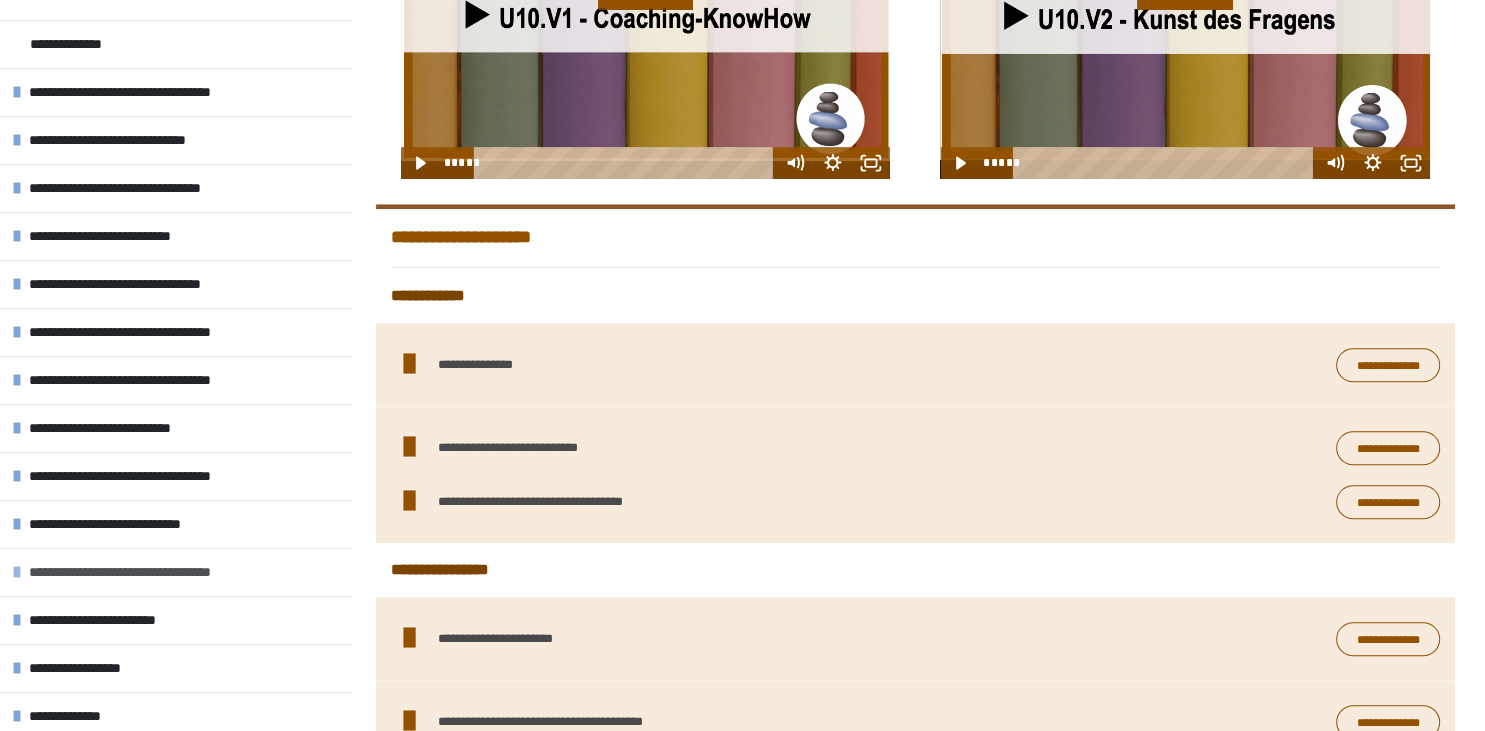 click on "**********" at bounding box center [152, 572] 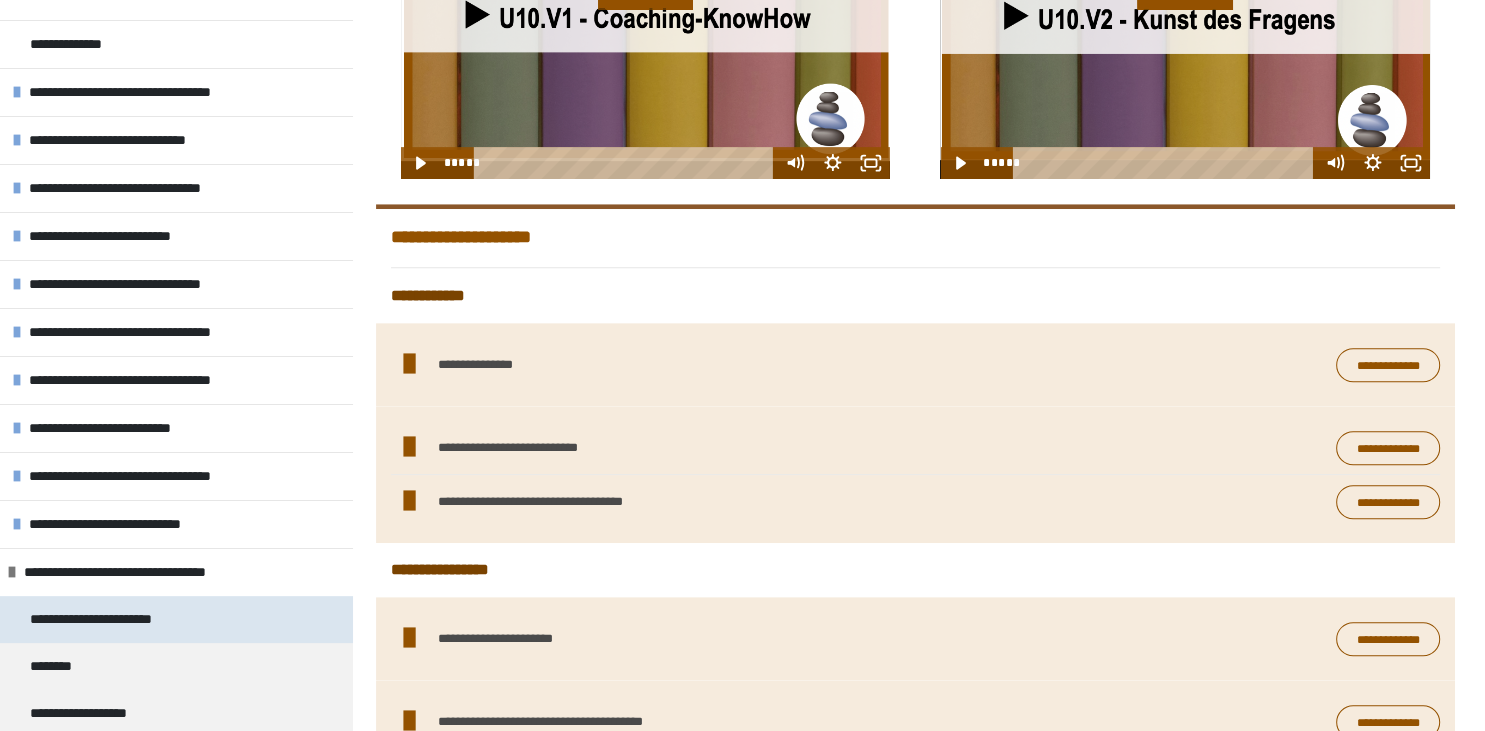 scroll, scrollTop: 288, scrollLeft: 0, axis: vertical 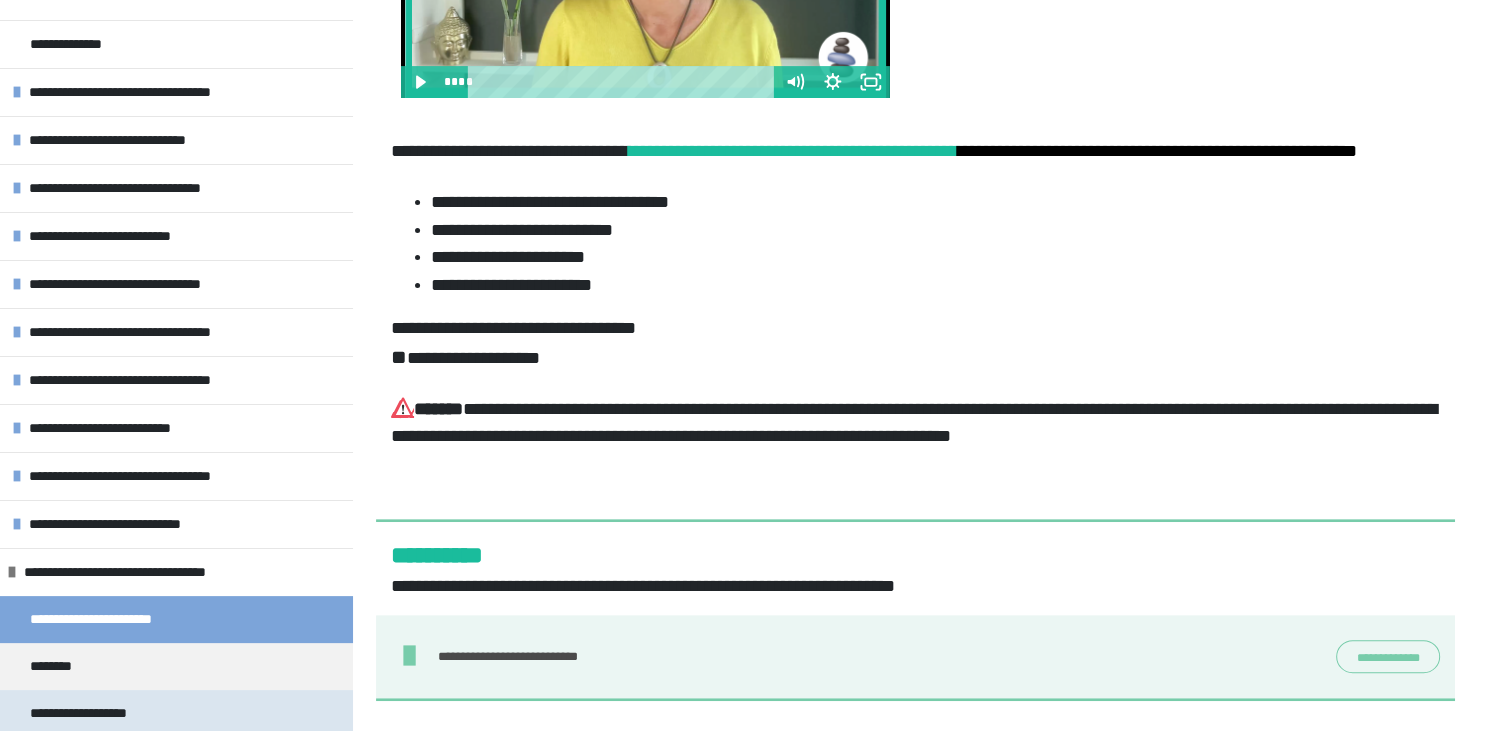 click on "**********" at bounding box center (176, 713) 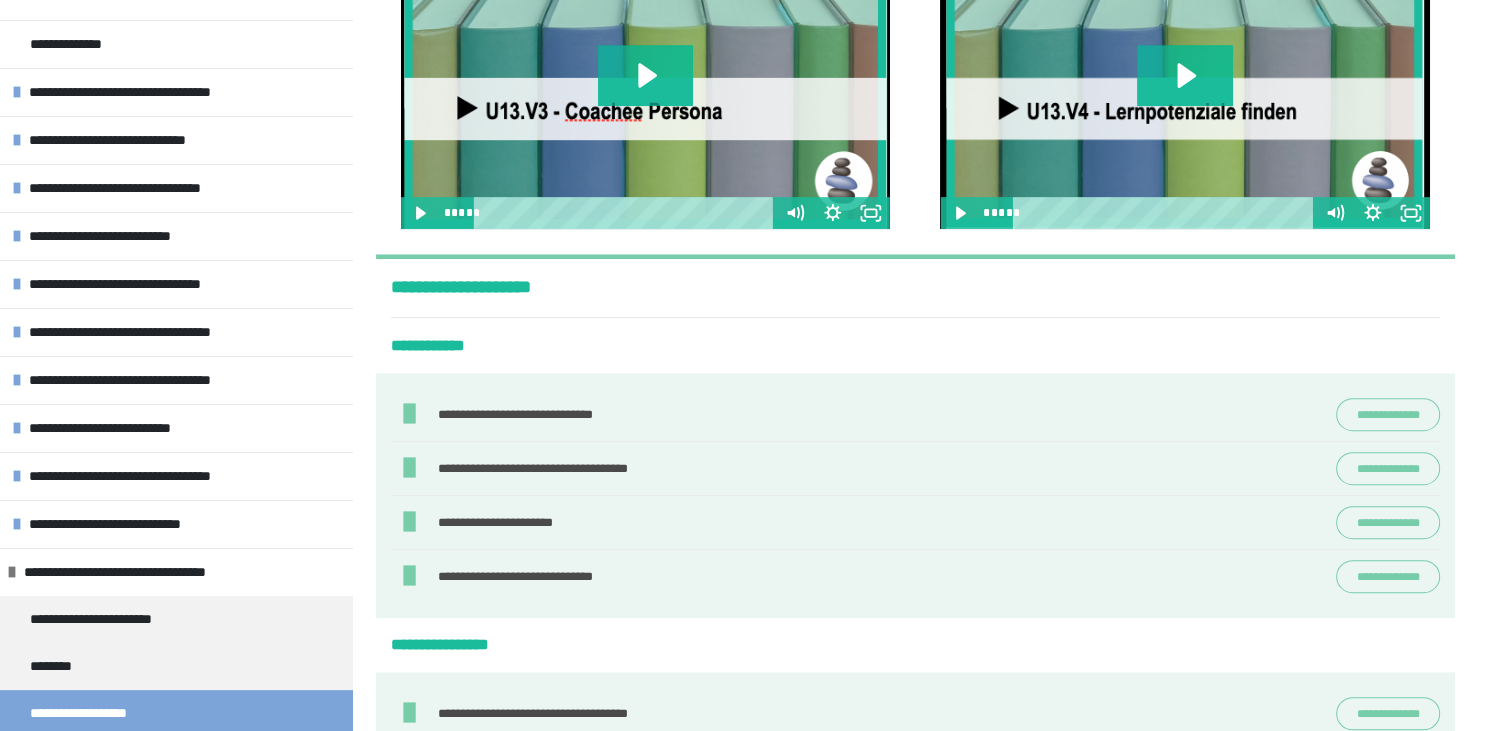 scroll, scrollTop: 1134, scrollLeft: 0, axis: vertical 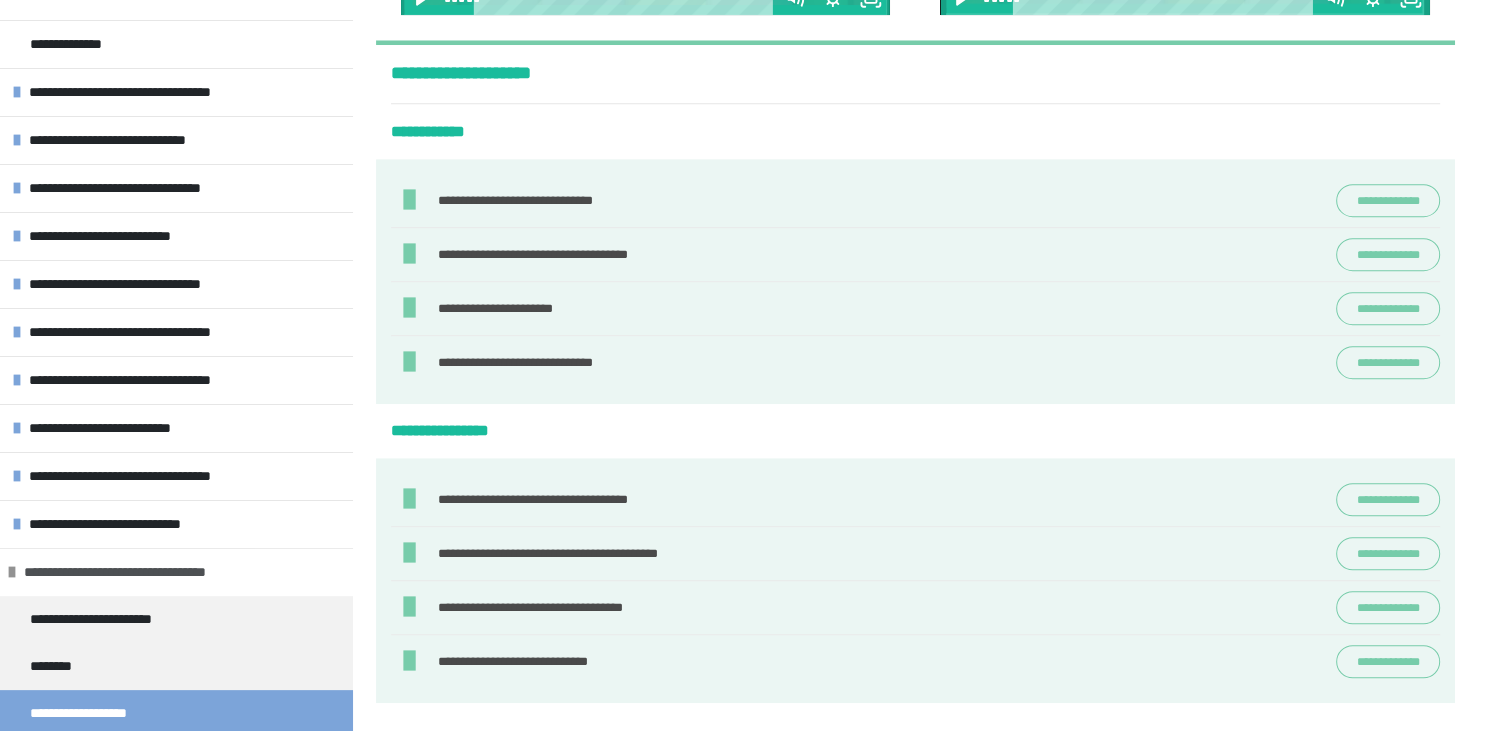 click on "**********" at bounding box center (147, 572) 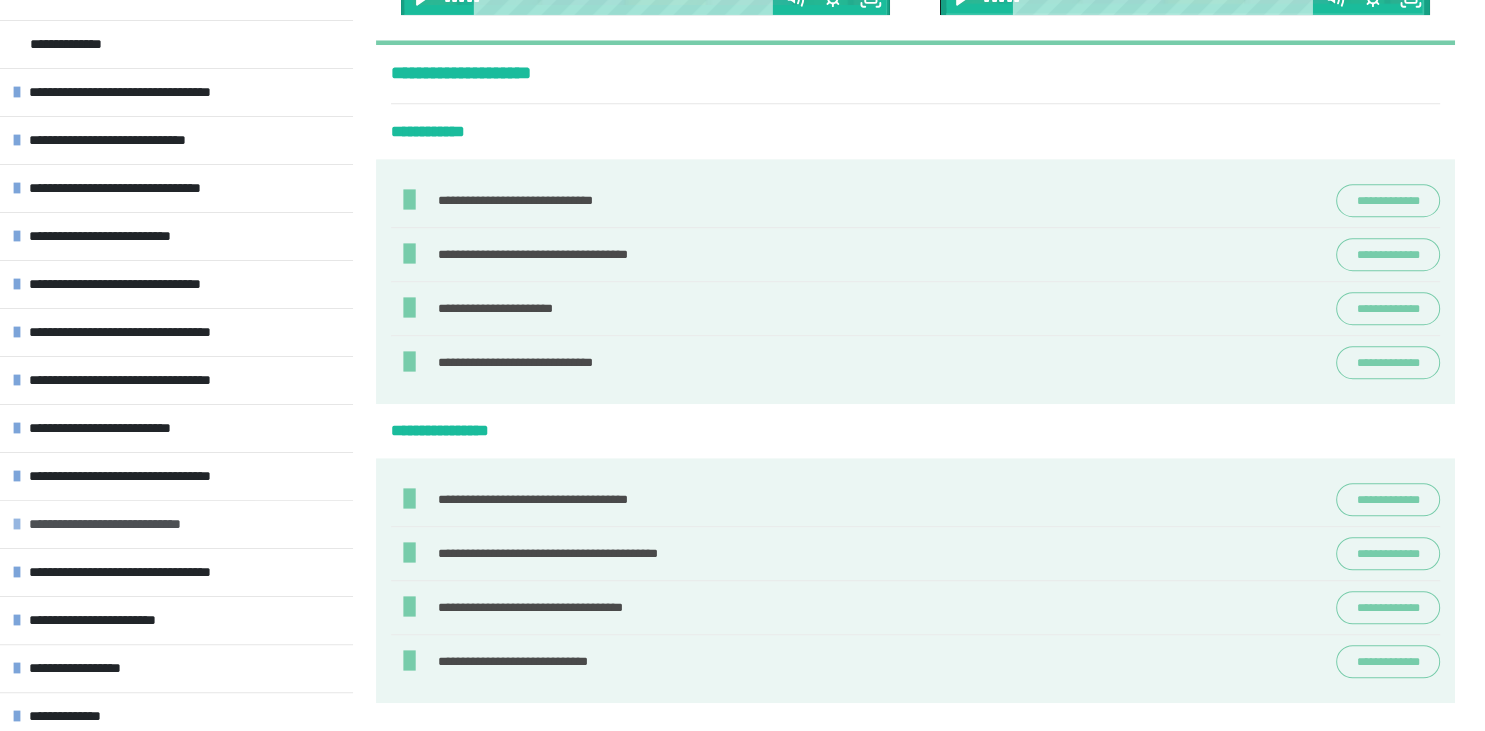 click on "**********" at bounding box center (131, 524) 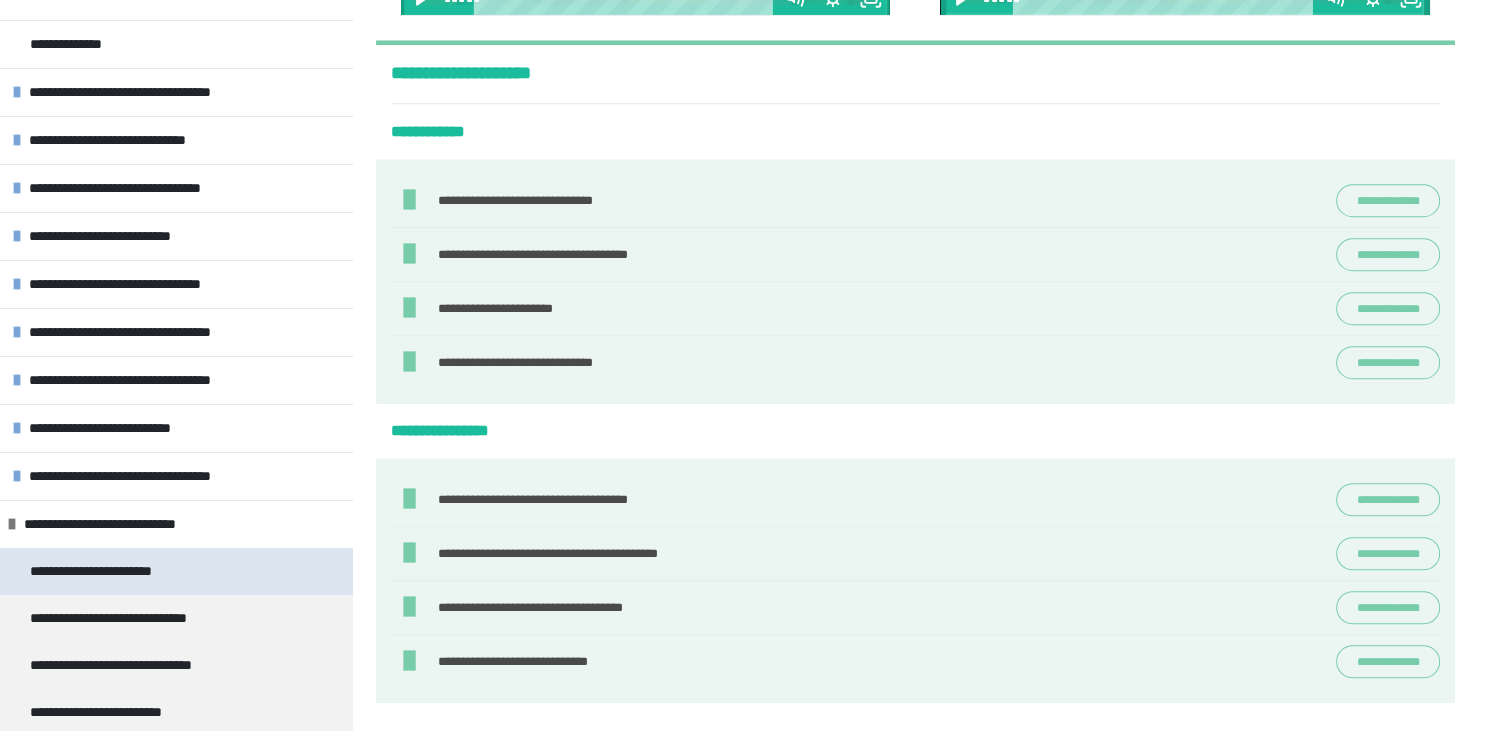click on "**********" at bounding box center [104, 571] 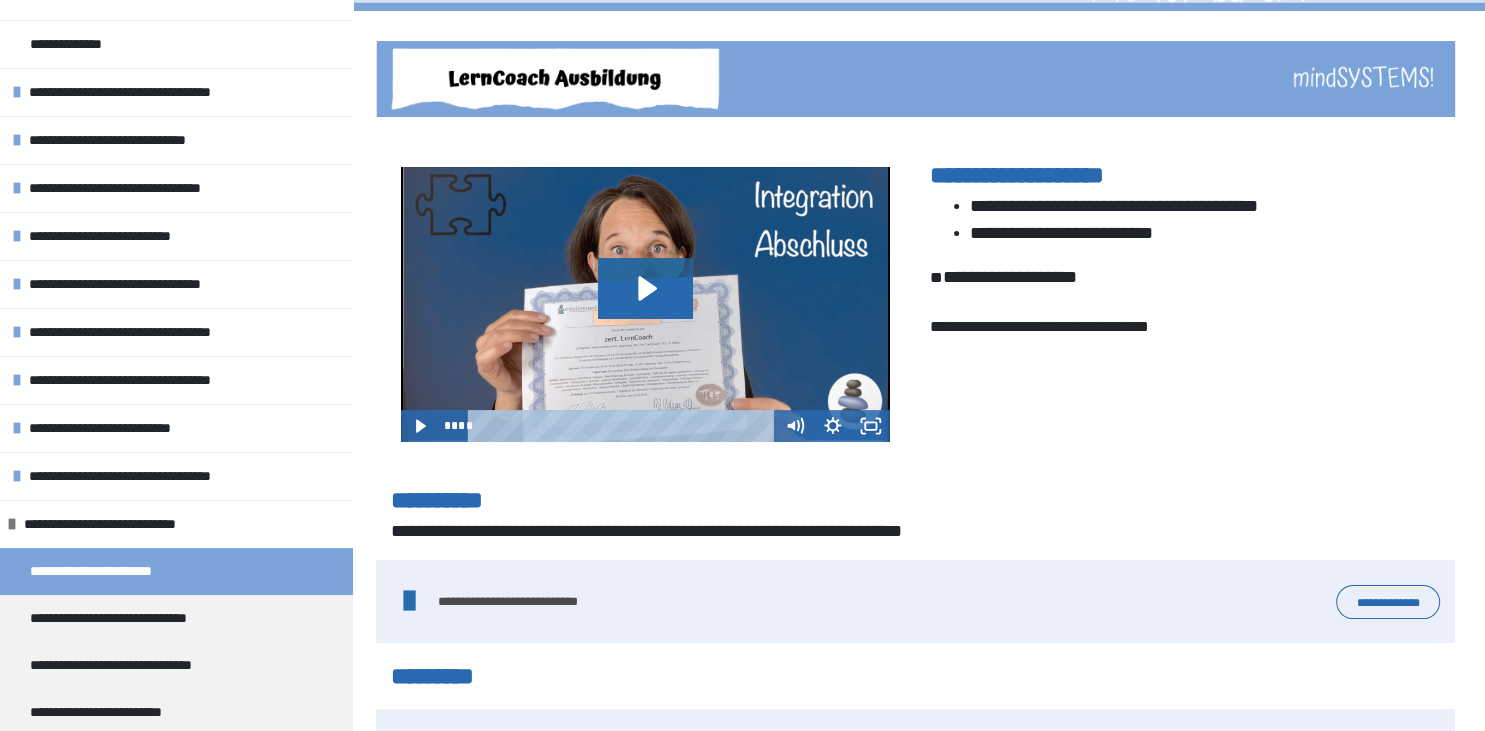 click on "**********" at bounding box center (1388, 602) 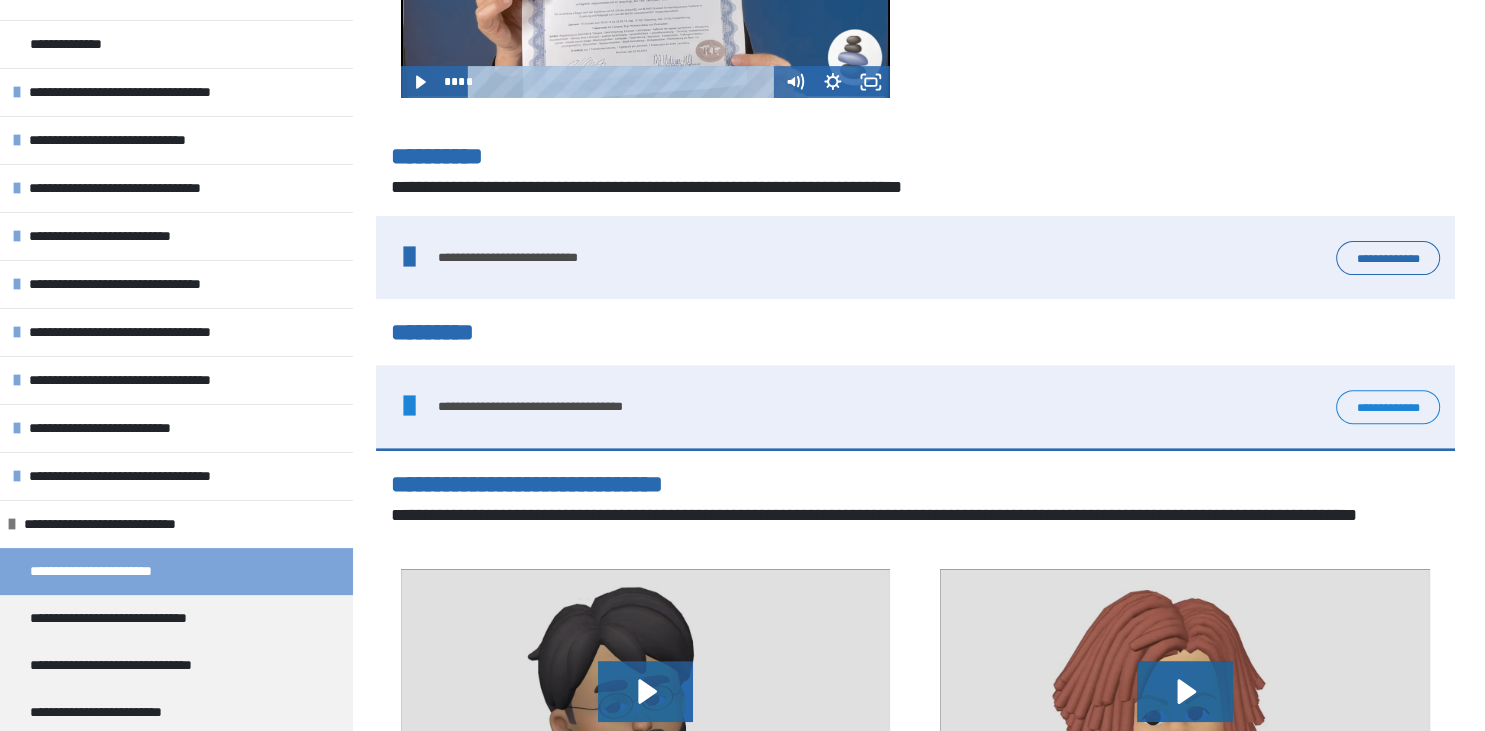 scroll, scrollTop: 743, scrollLeft: 0, axis: vertical 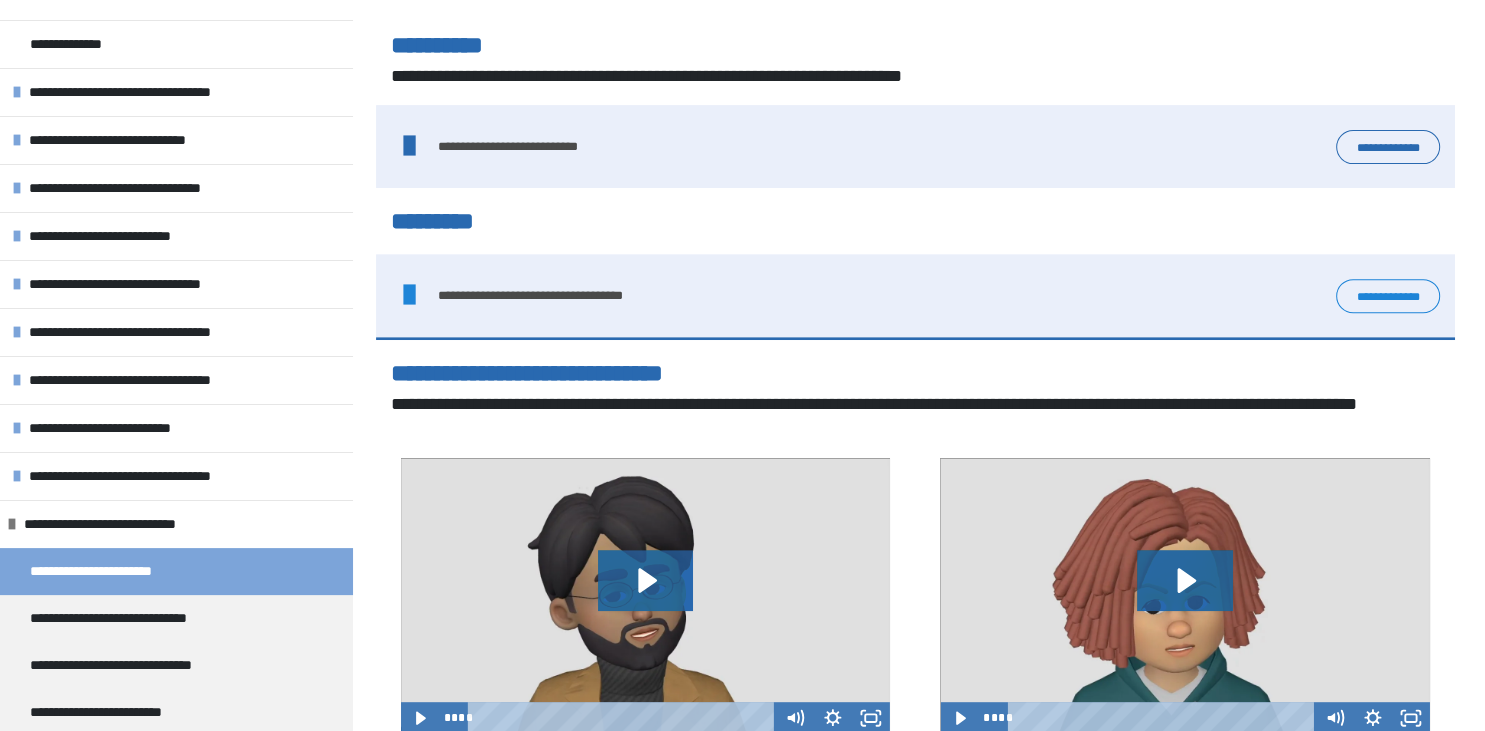 click on "**********" at bounding box center (1388, 296) 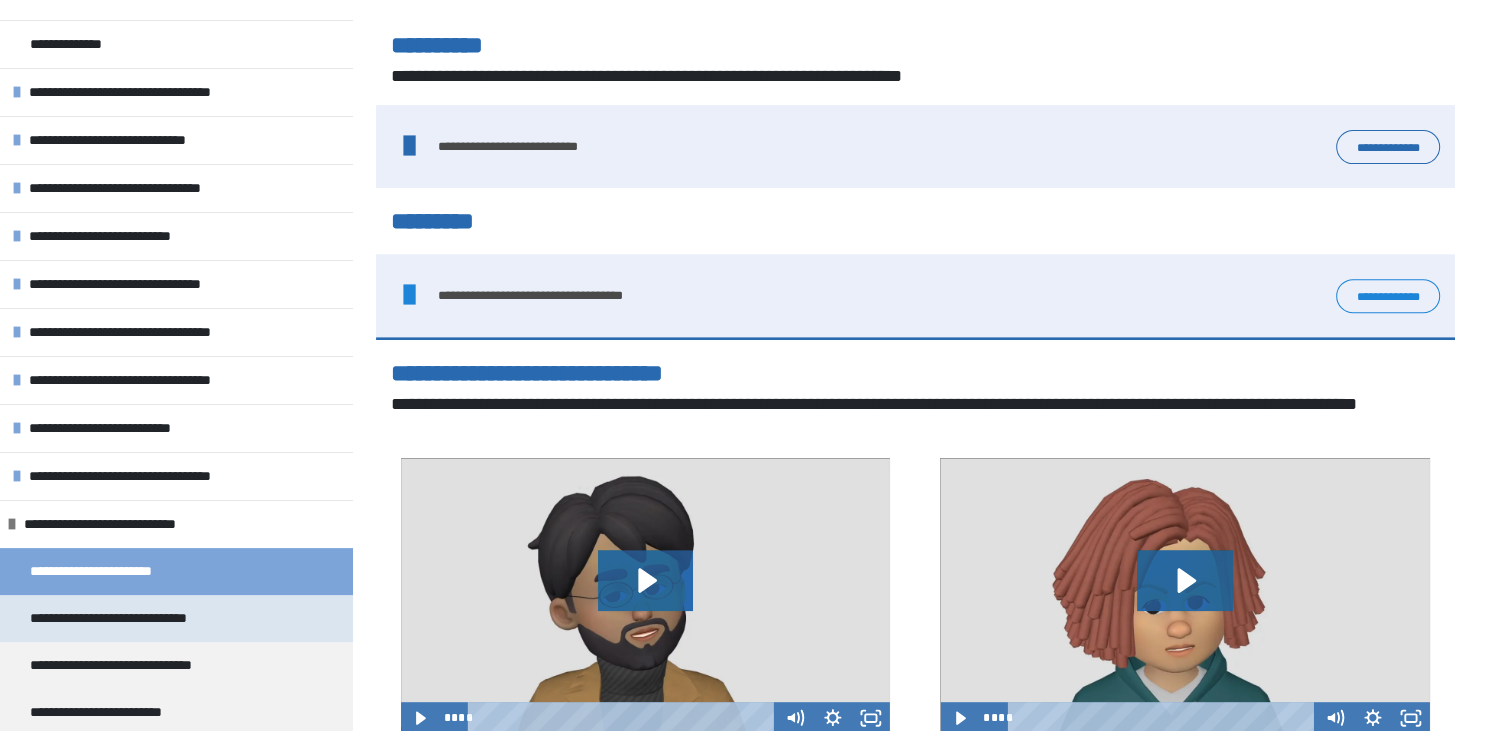 click on "**********" at bounding box center [176, 618] 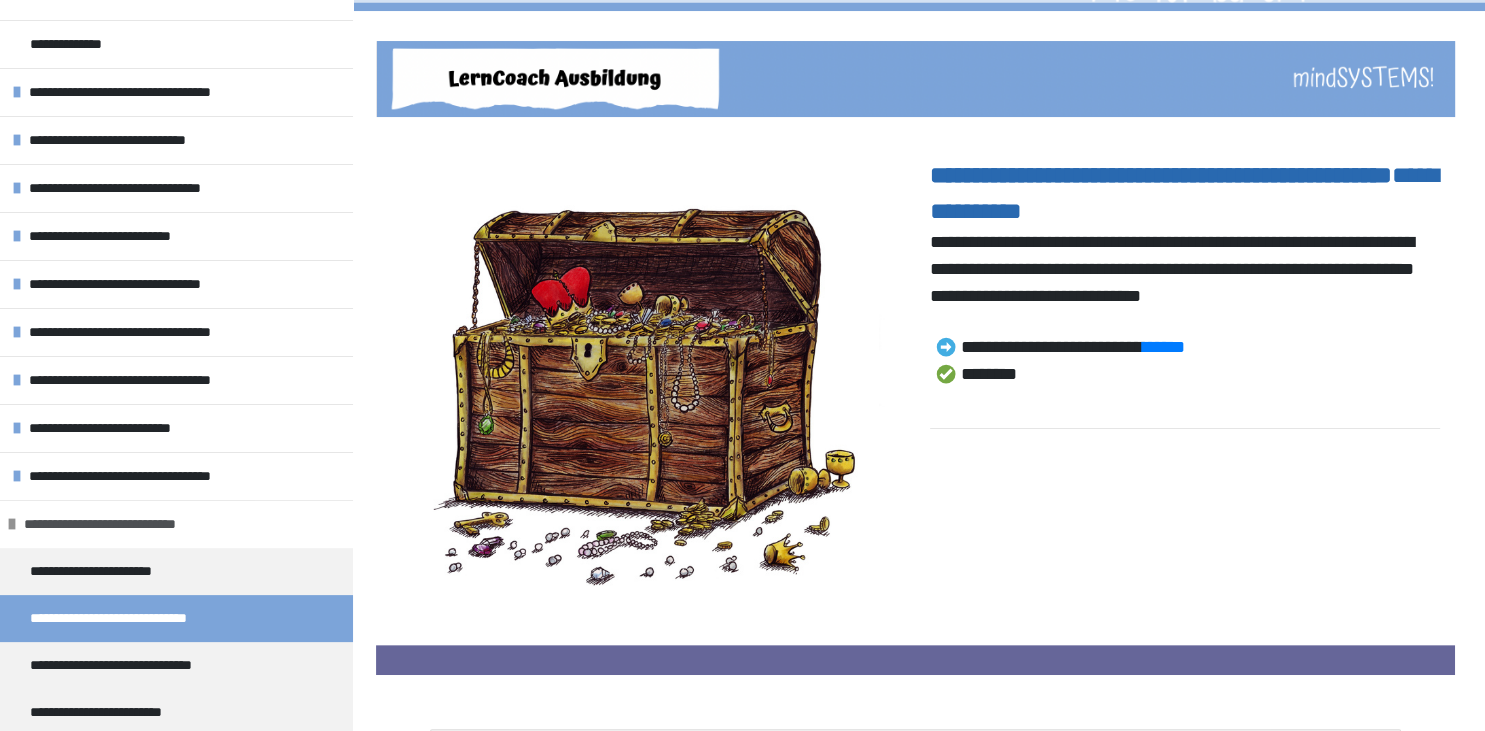 click on "**********" at bounding box center (126, 524) 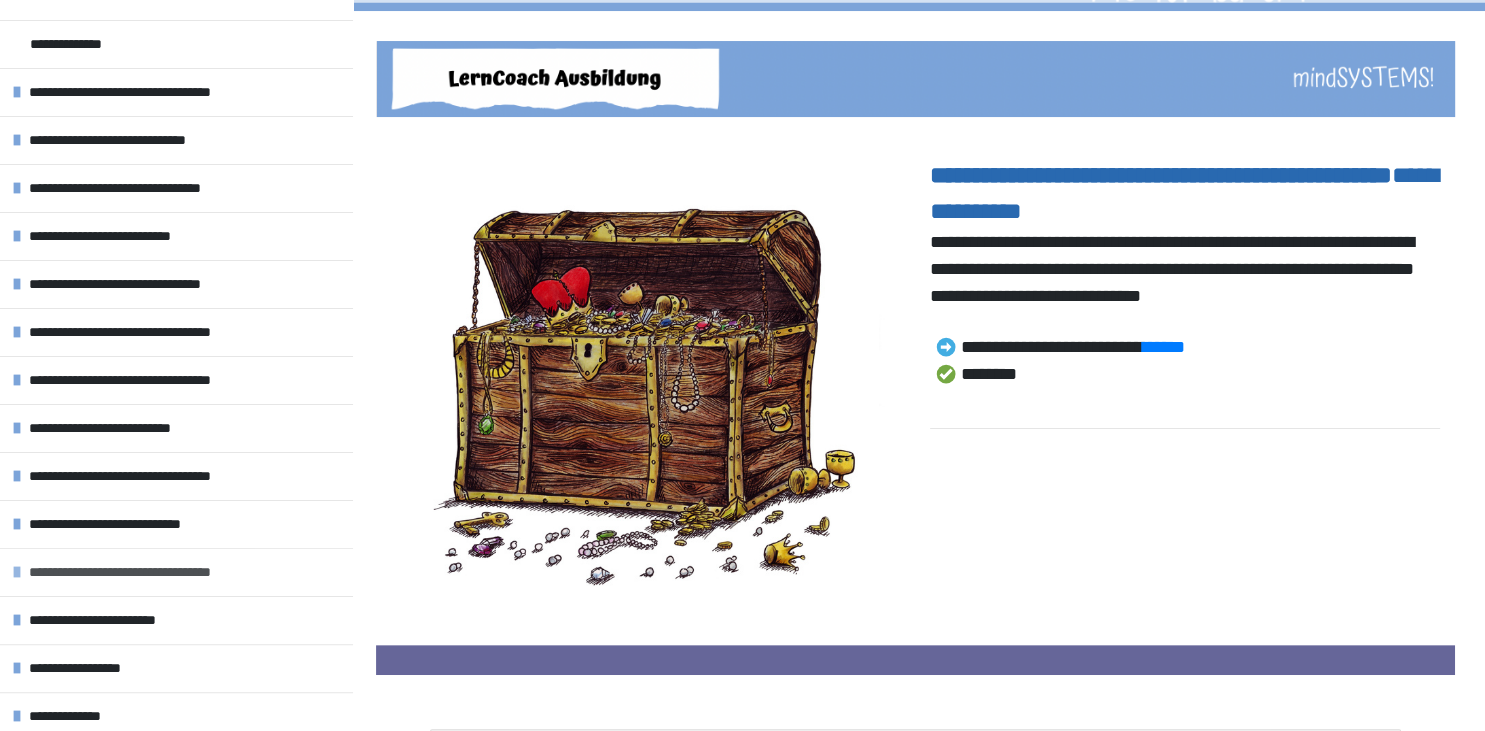click on "**********" at bounding box center (152, 572) 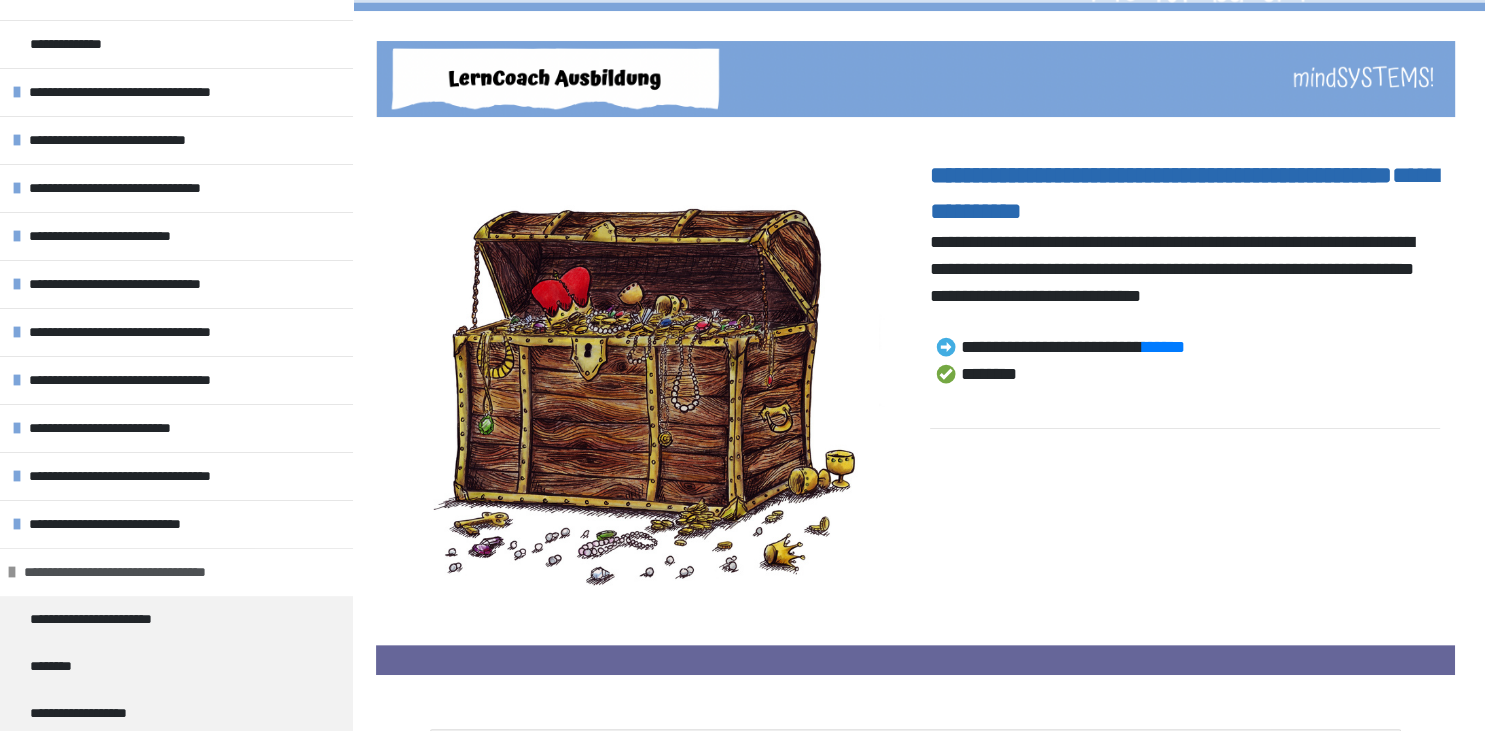 click on "**********" at bounding box center (147, 572) 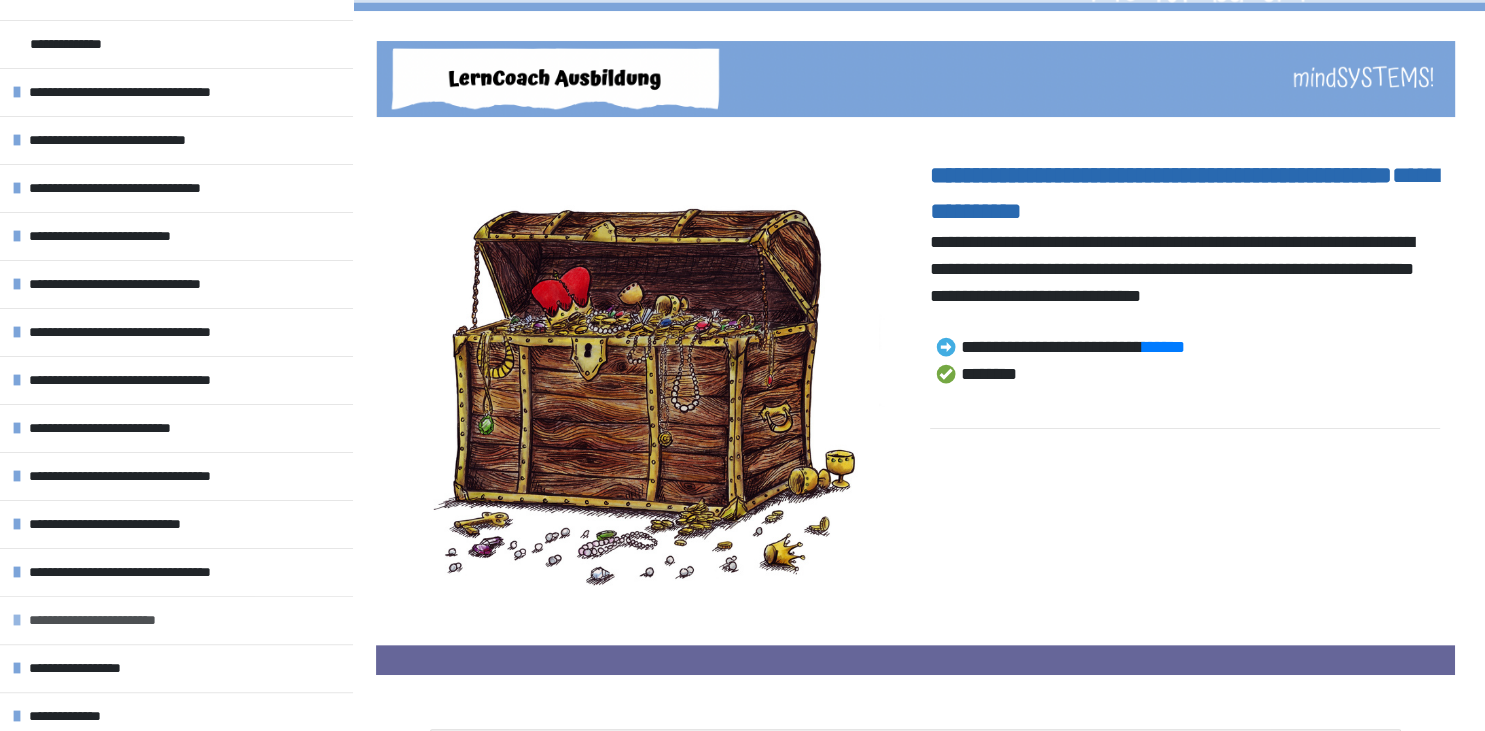 click on "**********" at bounding box center (112, 620) 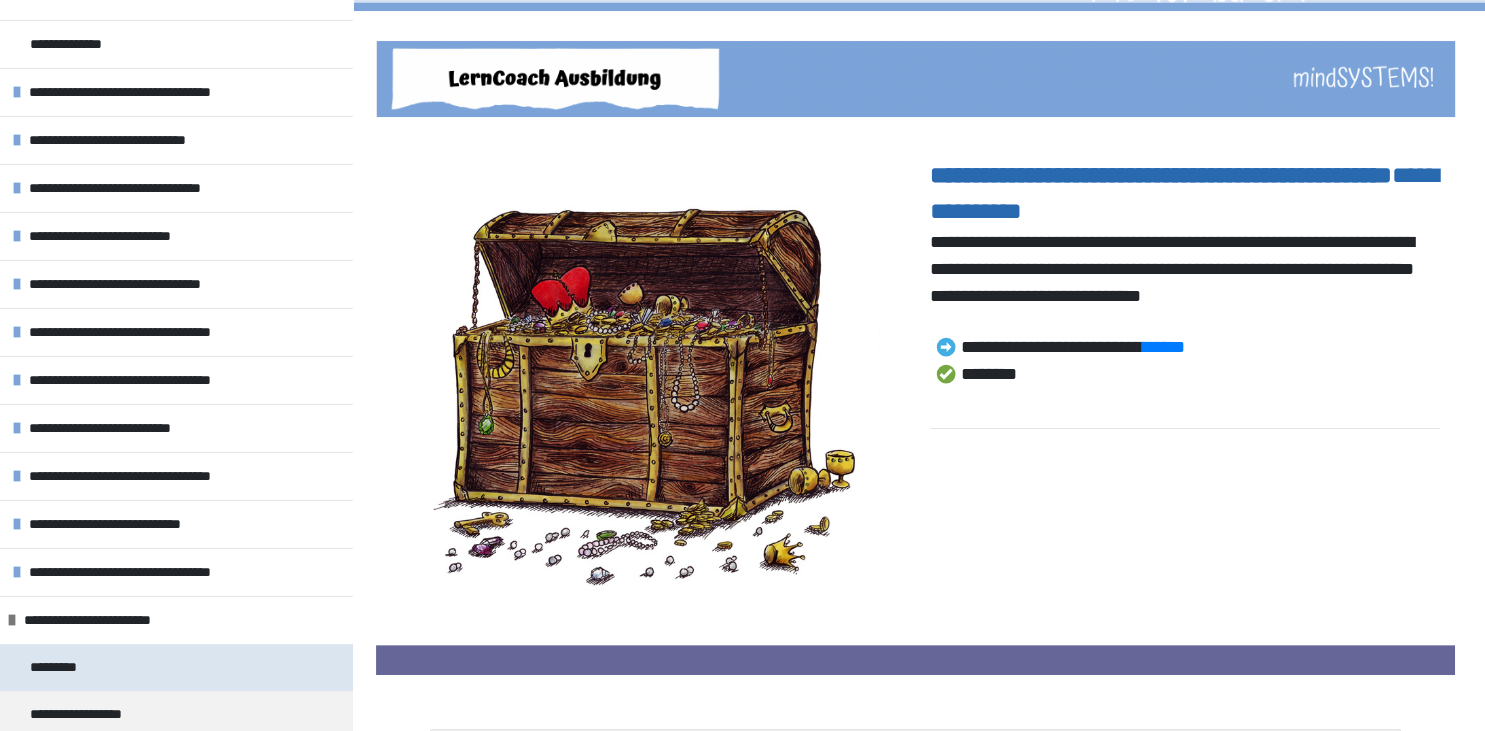 click on "*********" at bounding box center [176, 667] 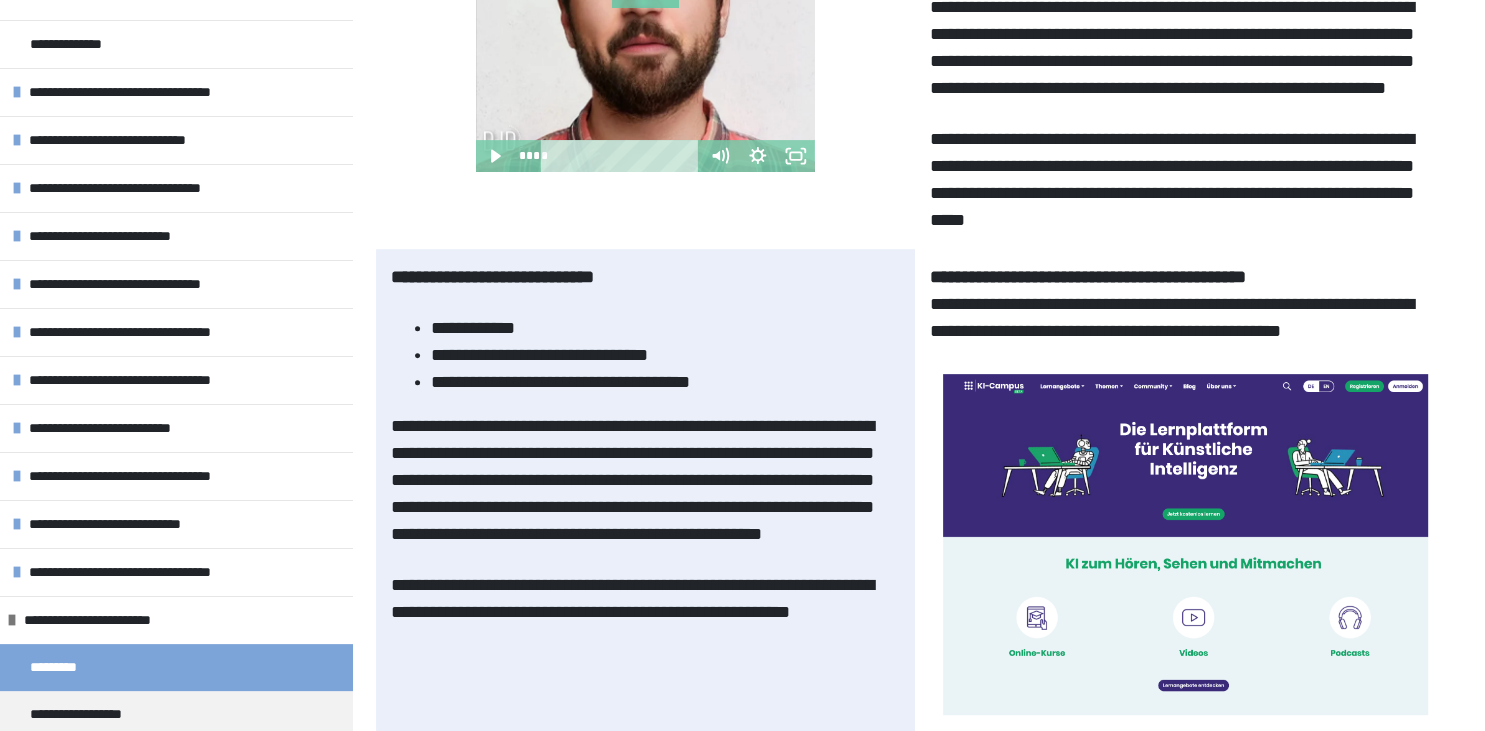 scroll, scrollTop: 859, scrollLeft: 0, axis: vertical 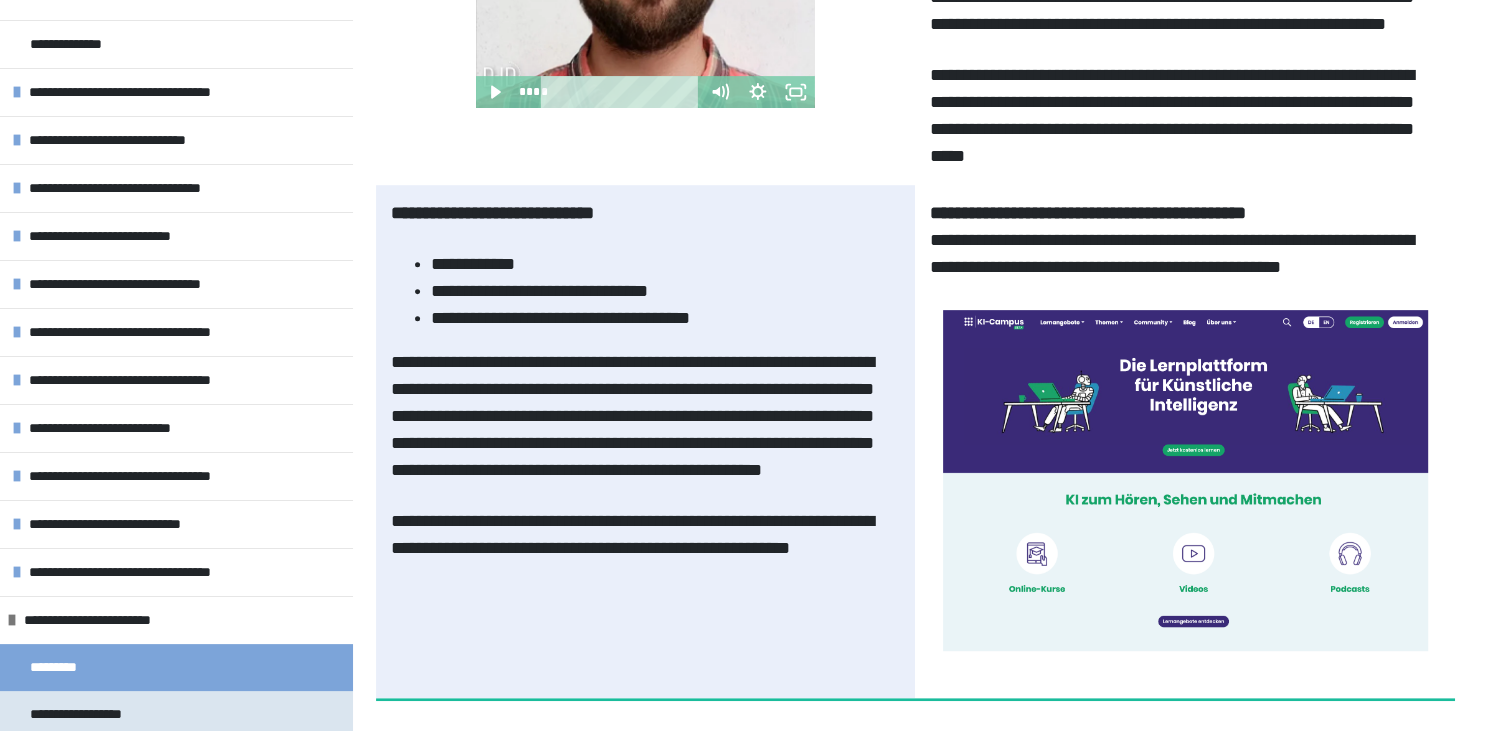click on "**********" at bounding box center [176, 714] 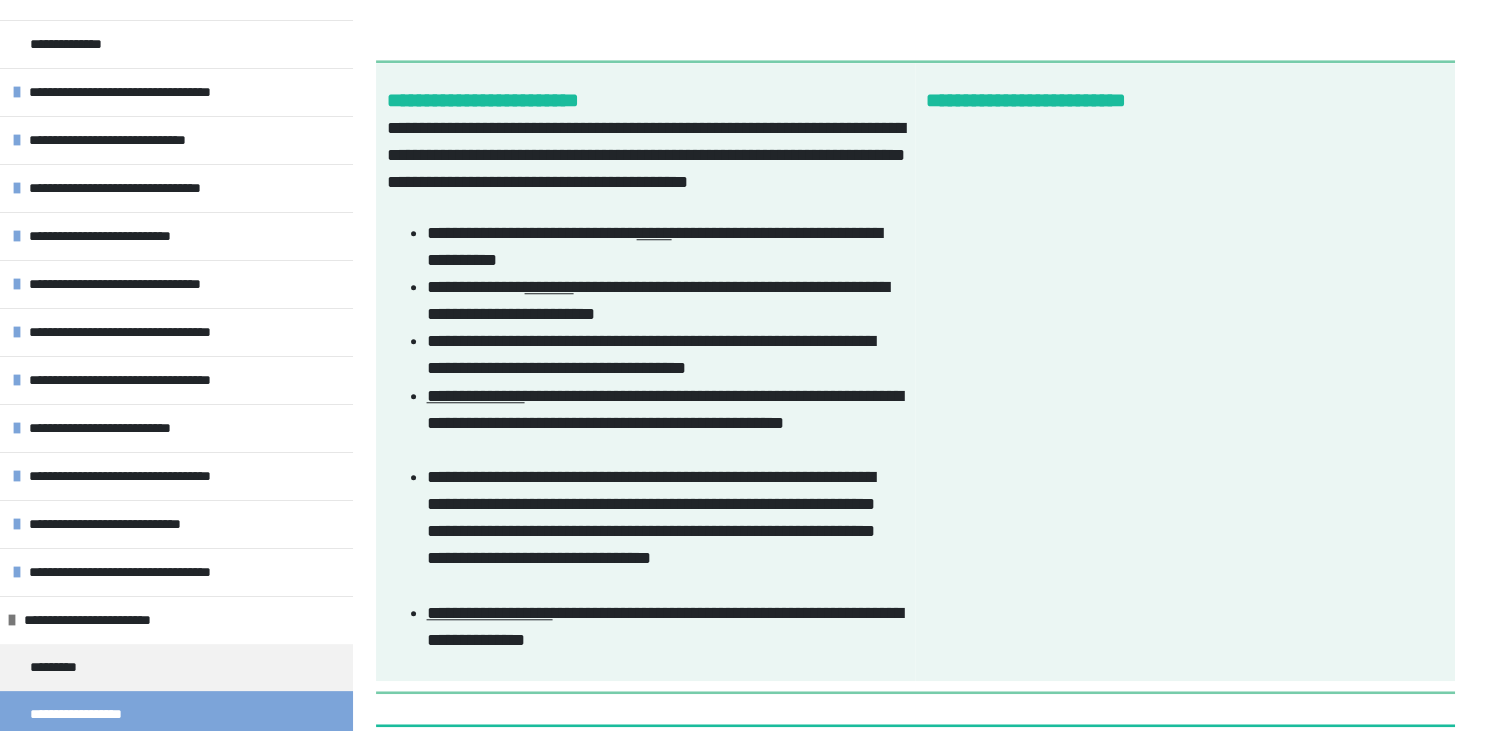 scroll, scrollTop: 1654, scrollLeft: 0, axis: vertical 